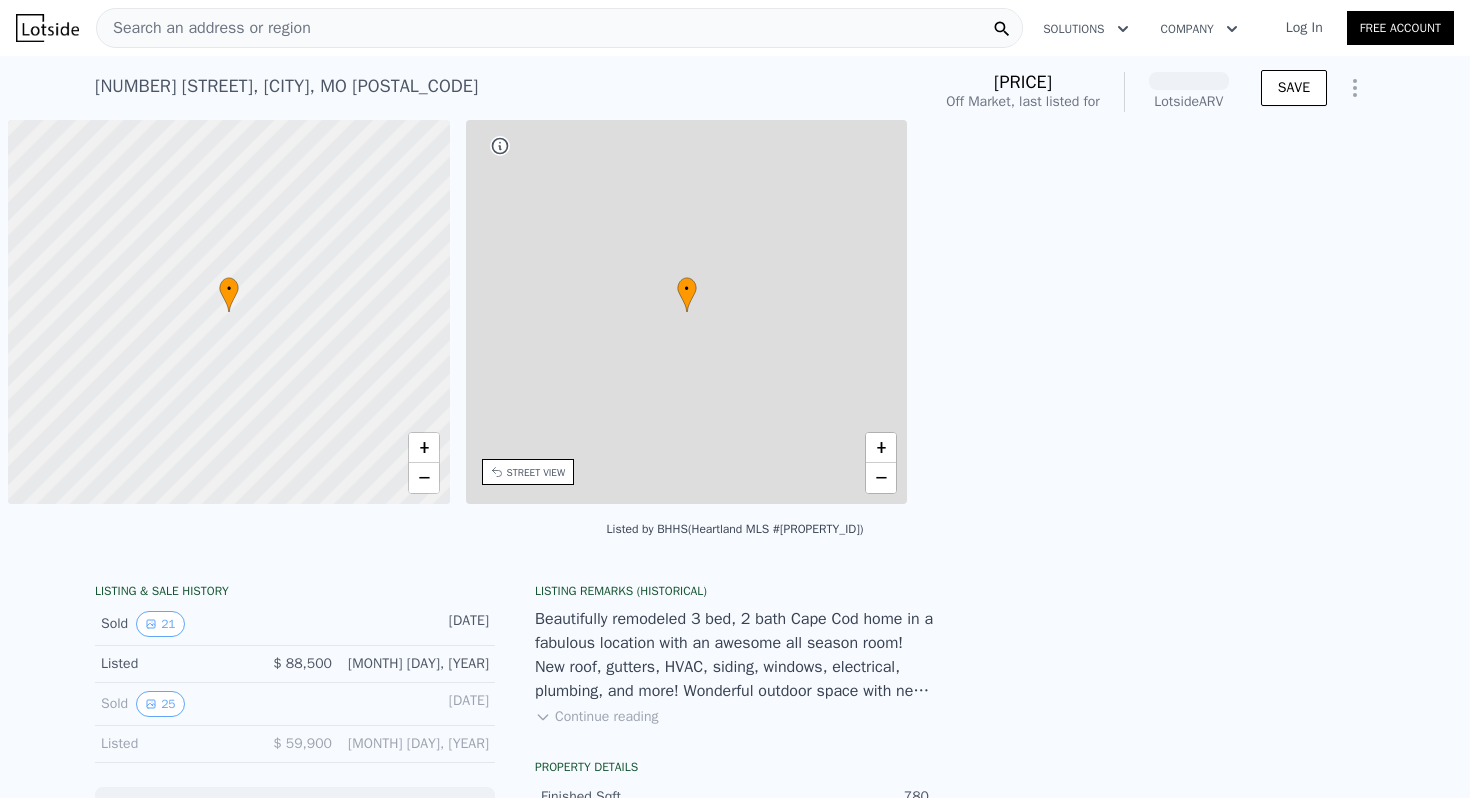 scroll, scrollTop: 0, scrollLeft: 0, axis: both 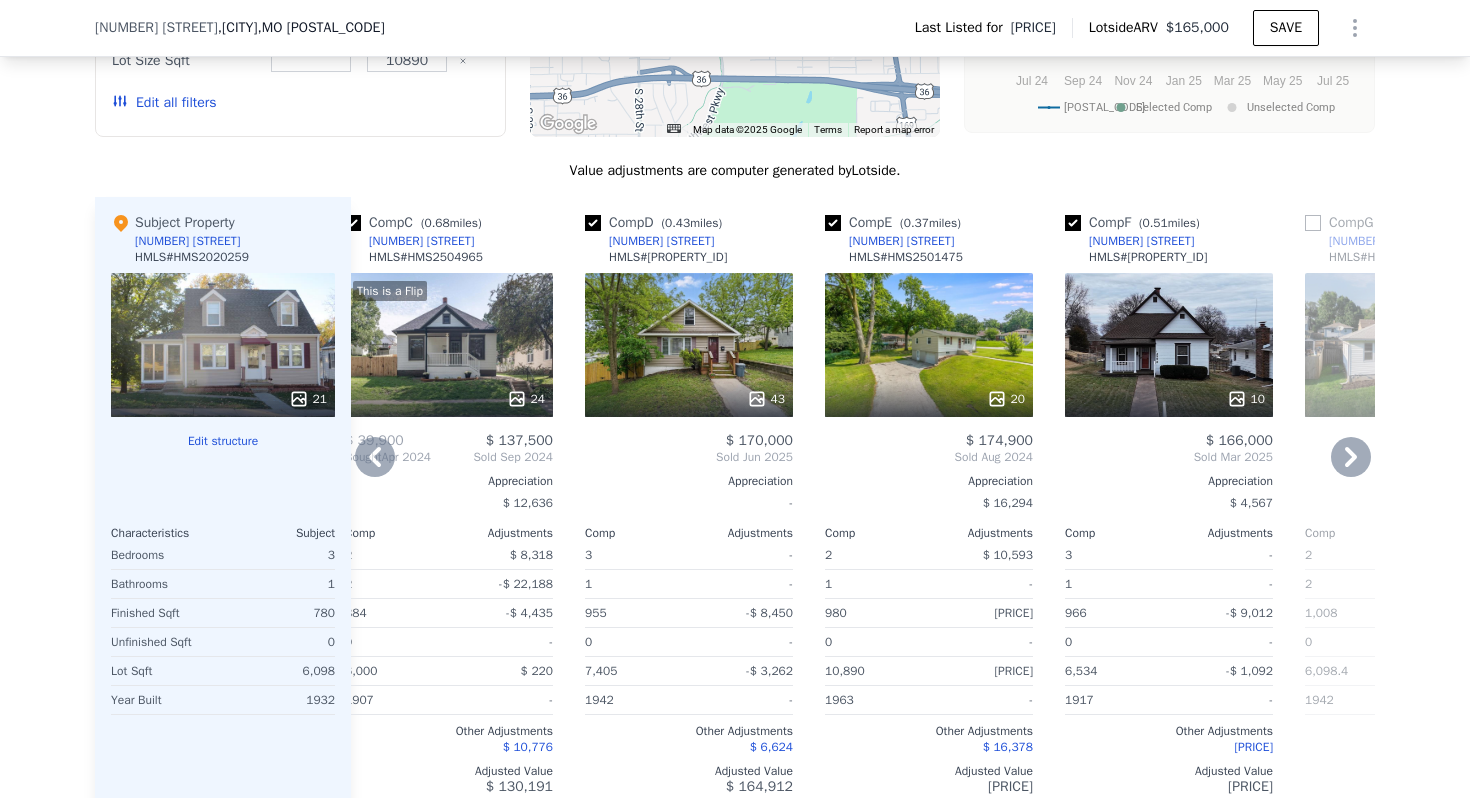 click at bounding box center [833, 223] 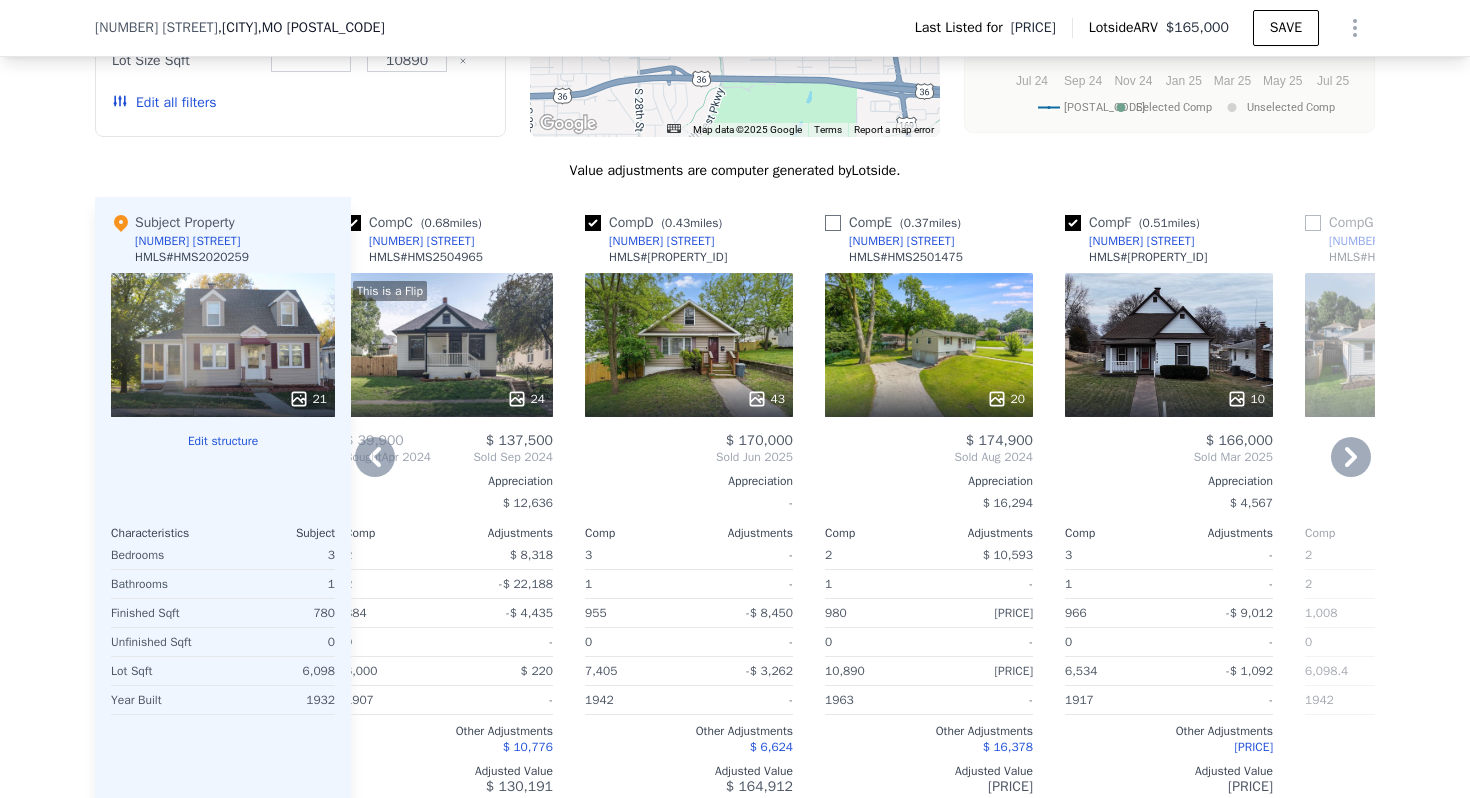 checkbox on "false" 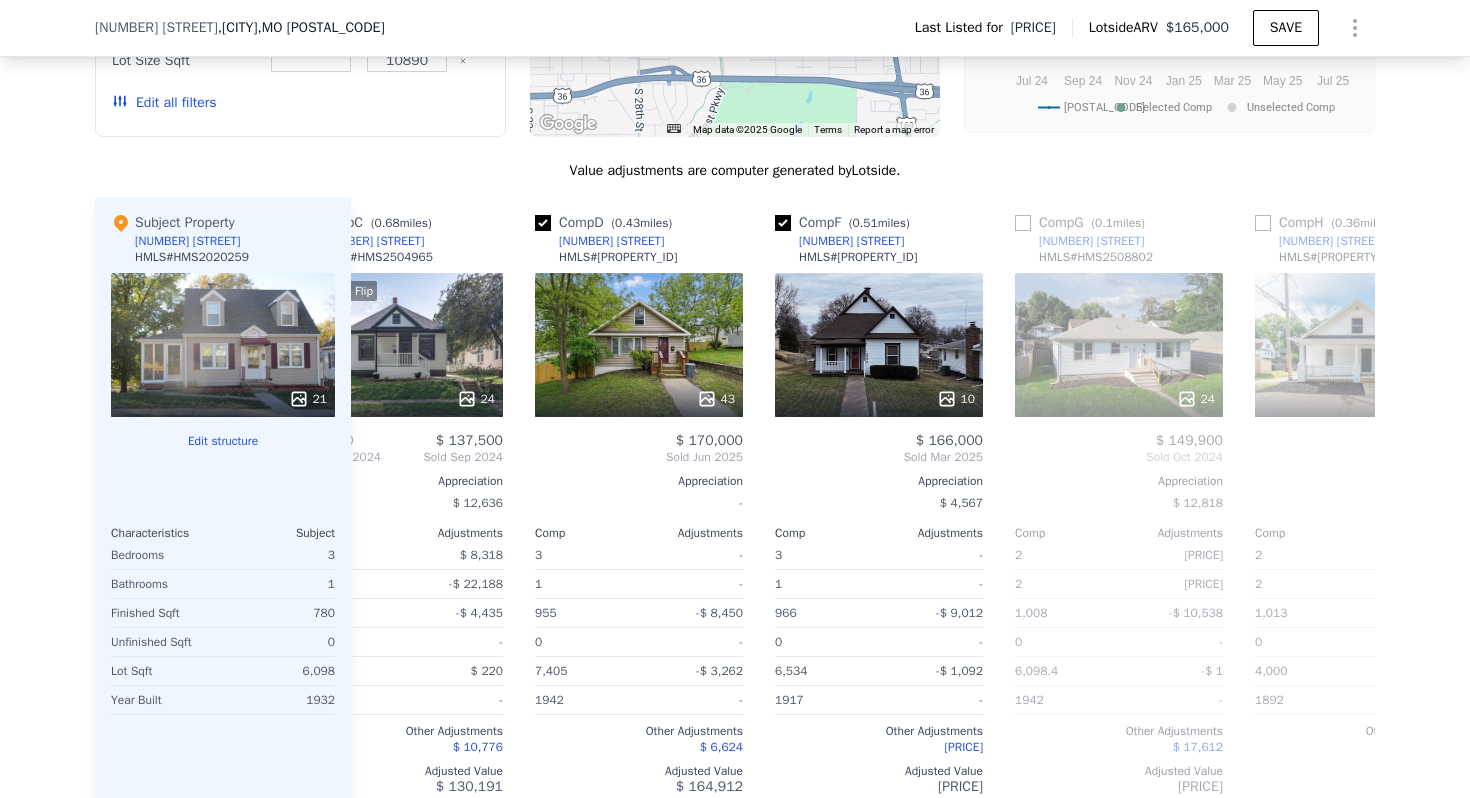 scroll, scrollTop: 0, scrollLeft: 562, axis: horizontal 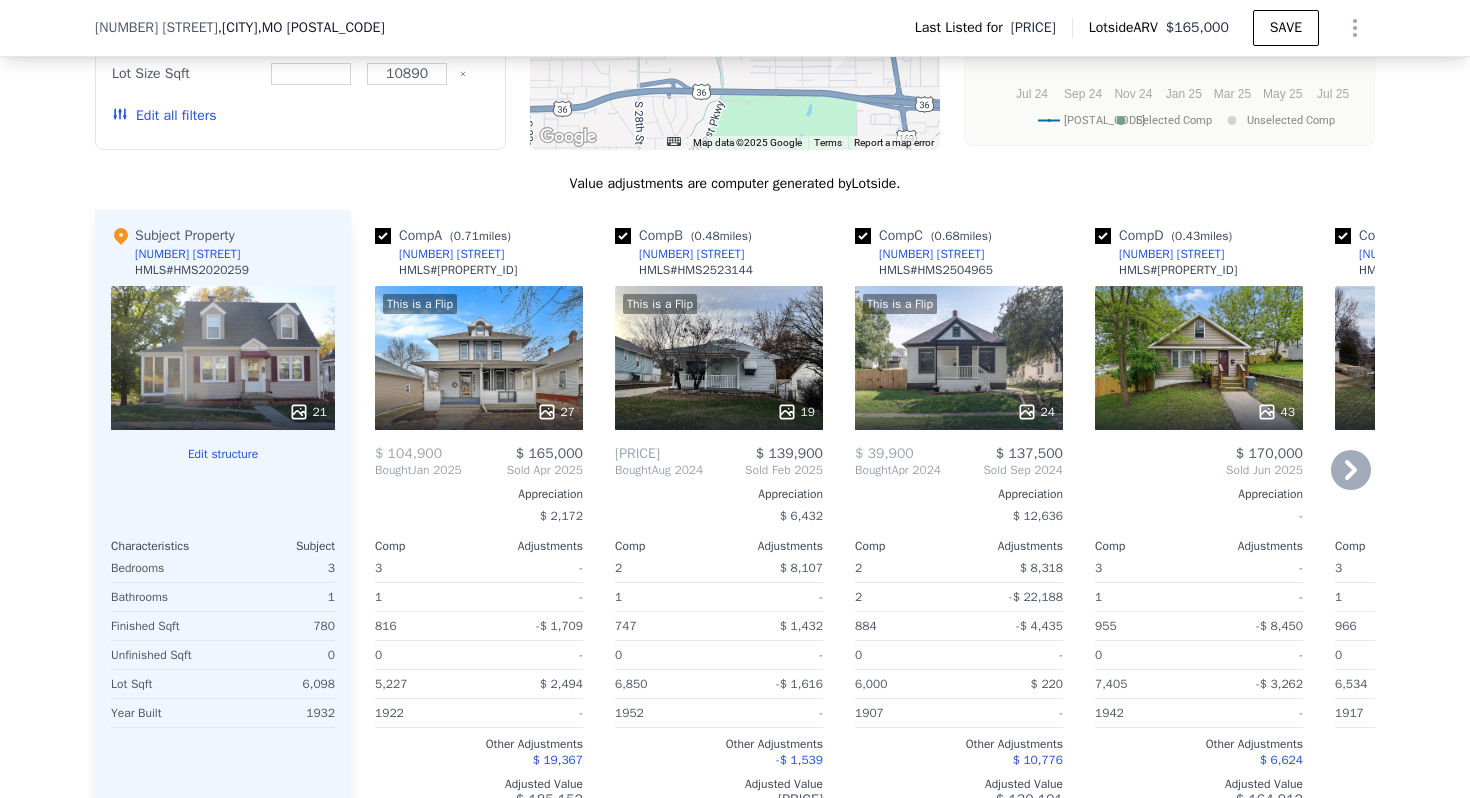 click at bounding box center [863, 236] 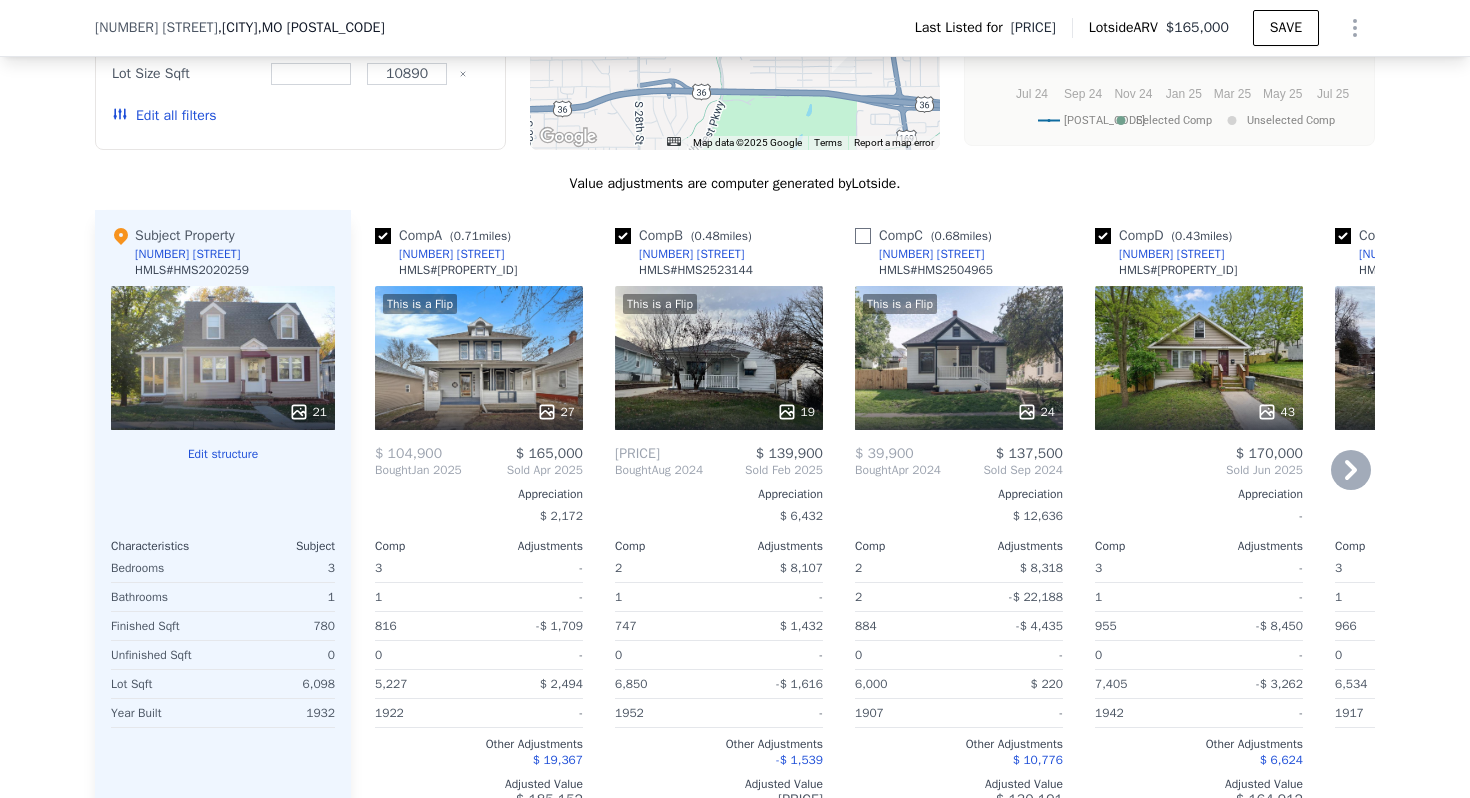 checkbox on "false" 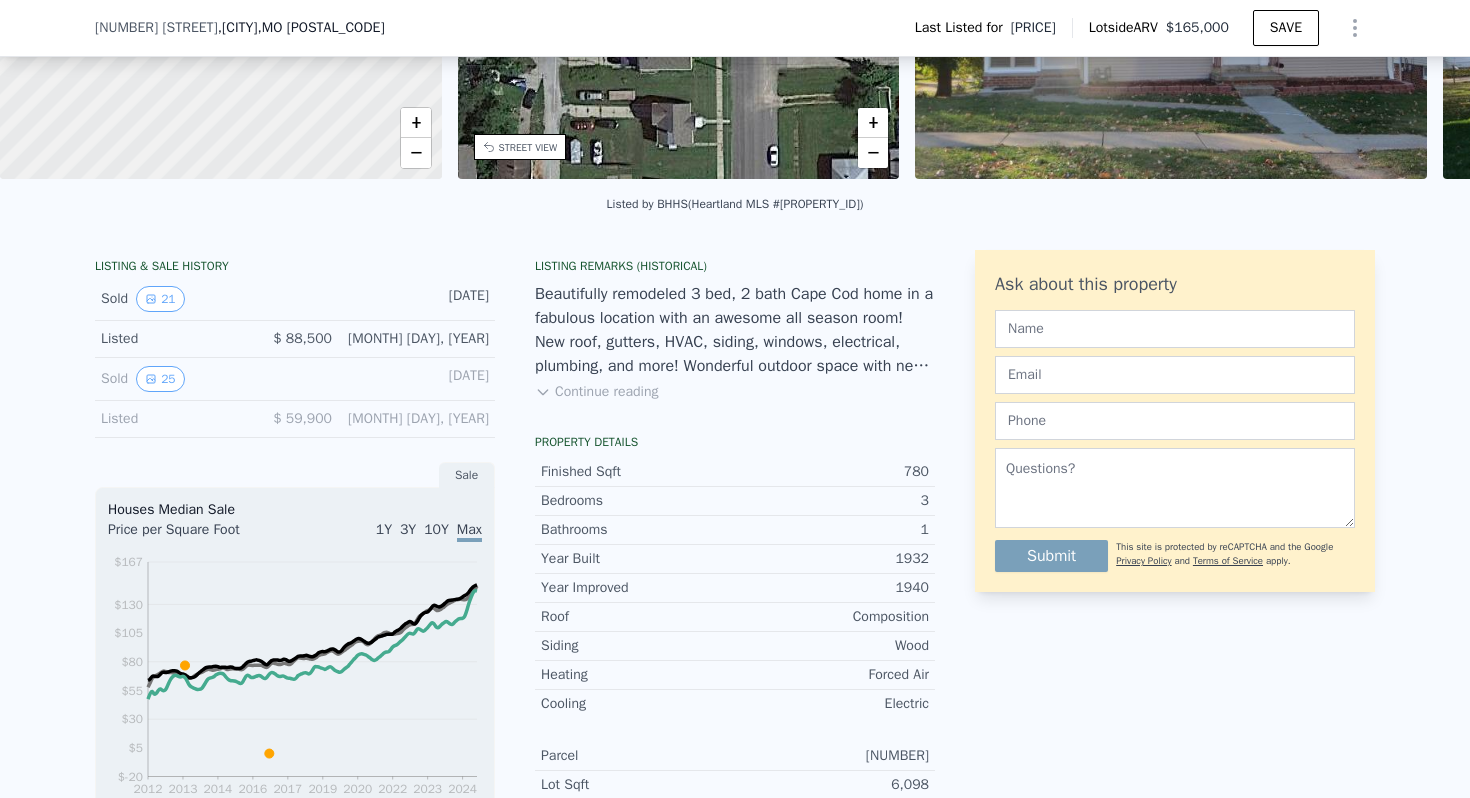 scroll, scrollTop: 0, scrollLeft: 0, axis: both 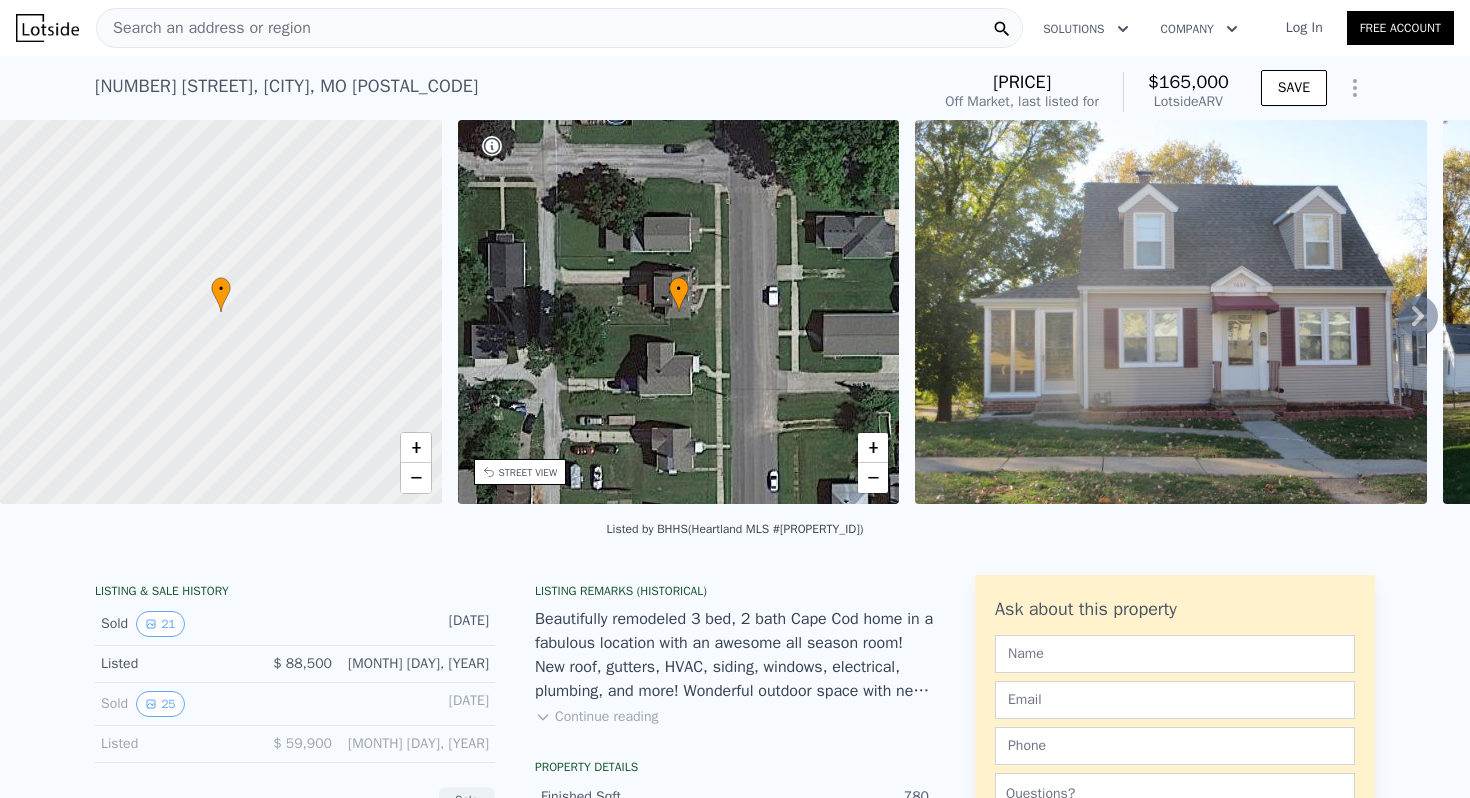 click on "Search an address or region" at bounding box center (559, 28) 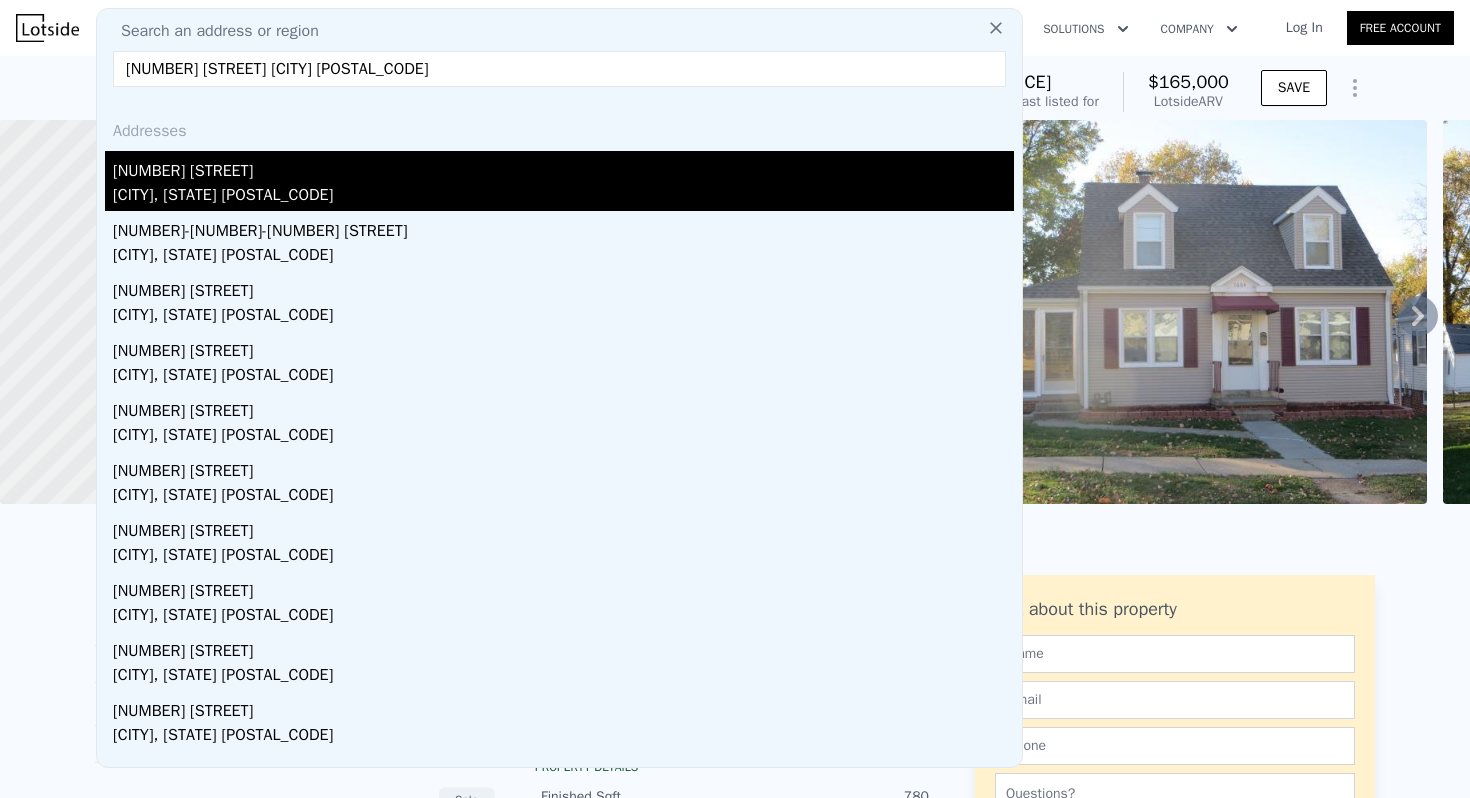 type on "[NUMBER] [STREET] [CITY] [POSTAL_CODE]" 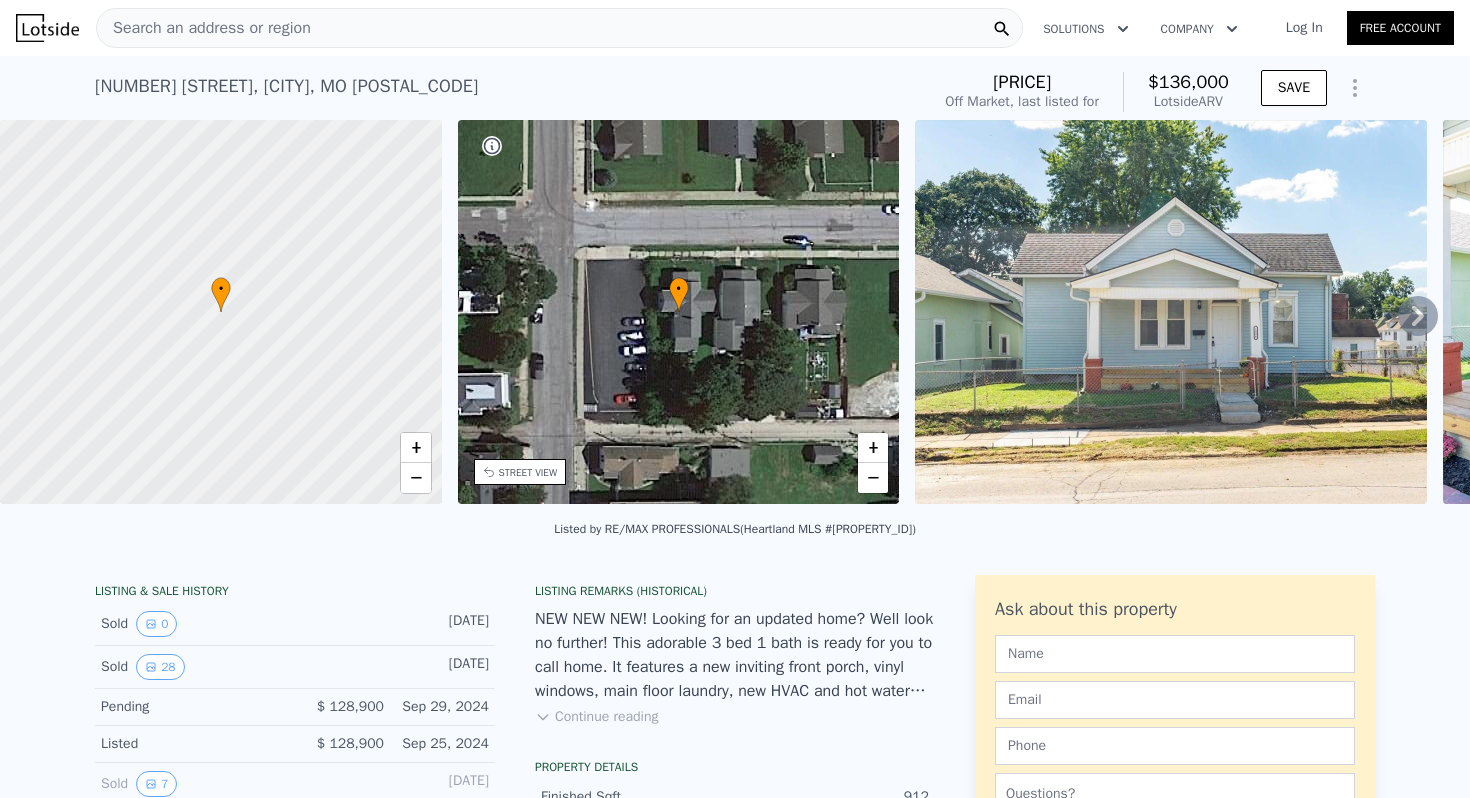 click on "Search an address or region" at bounding box center [559, 28] 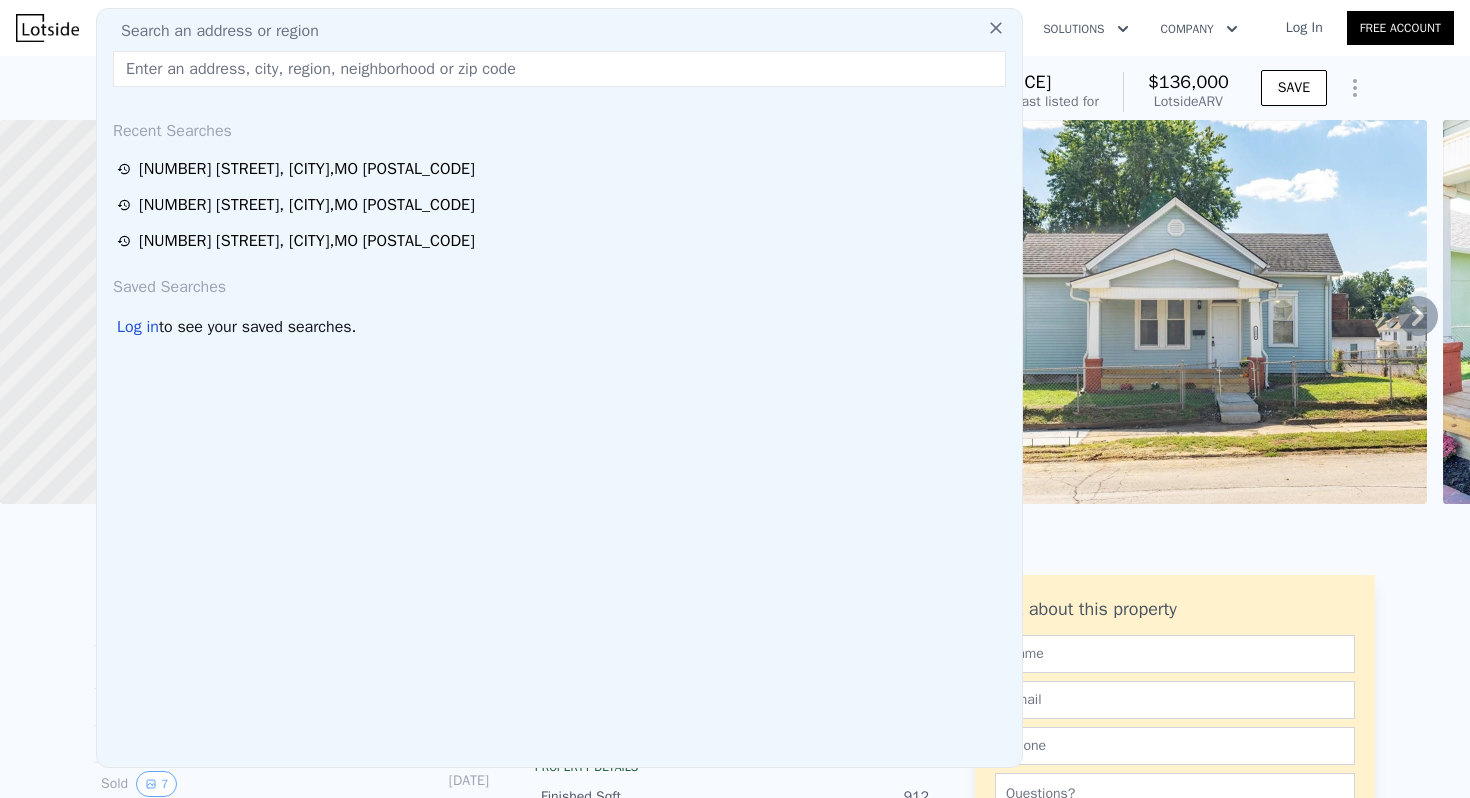 type on "[NUMBER] [STREET], [CITY], [STATE], [POSTAL_CODE]" 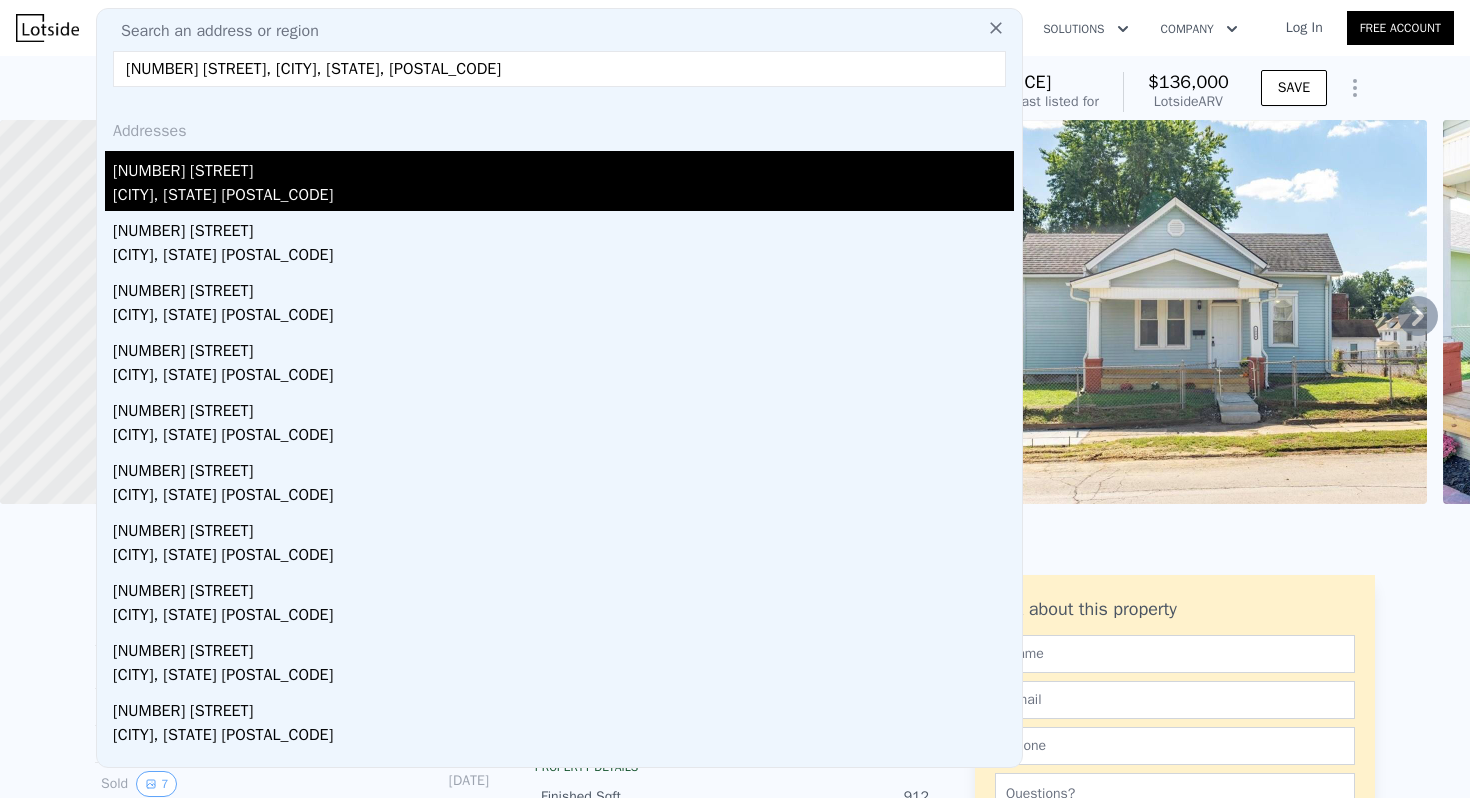 click on "[NUMBER] [STREET]" at bounding box center [563, 167] 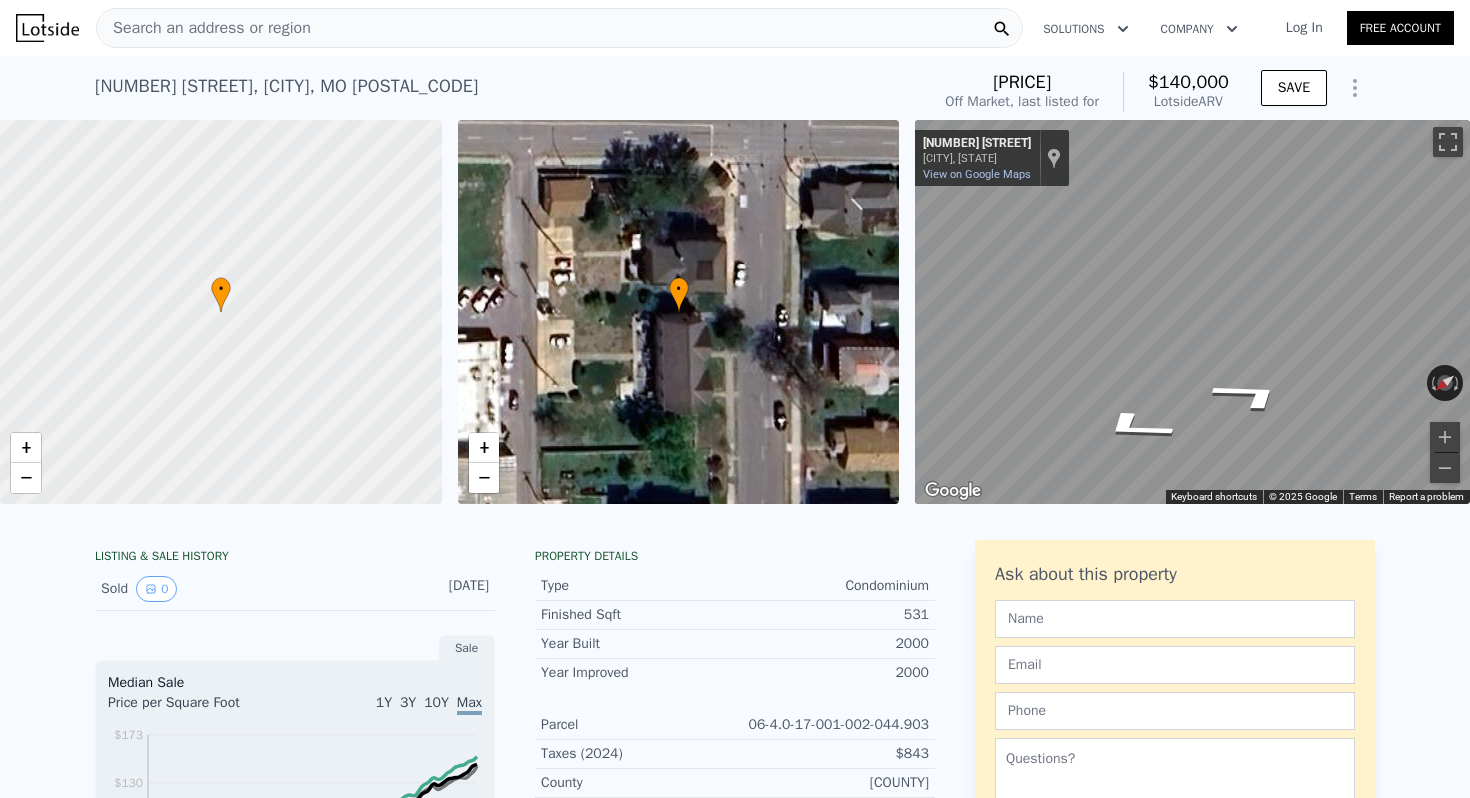 click on "Search an address or region" at bounding box center (559, 28) 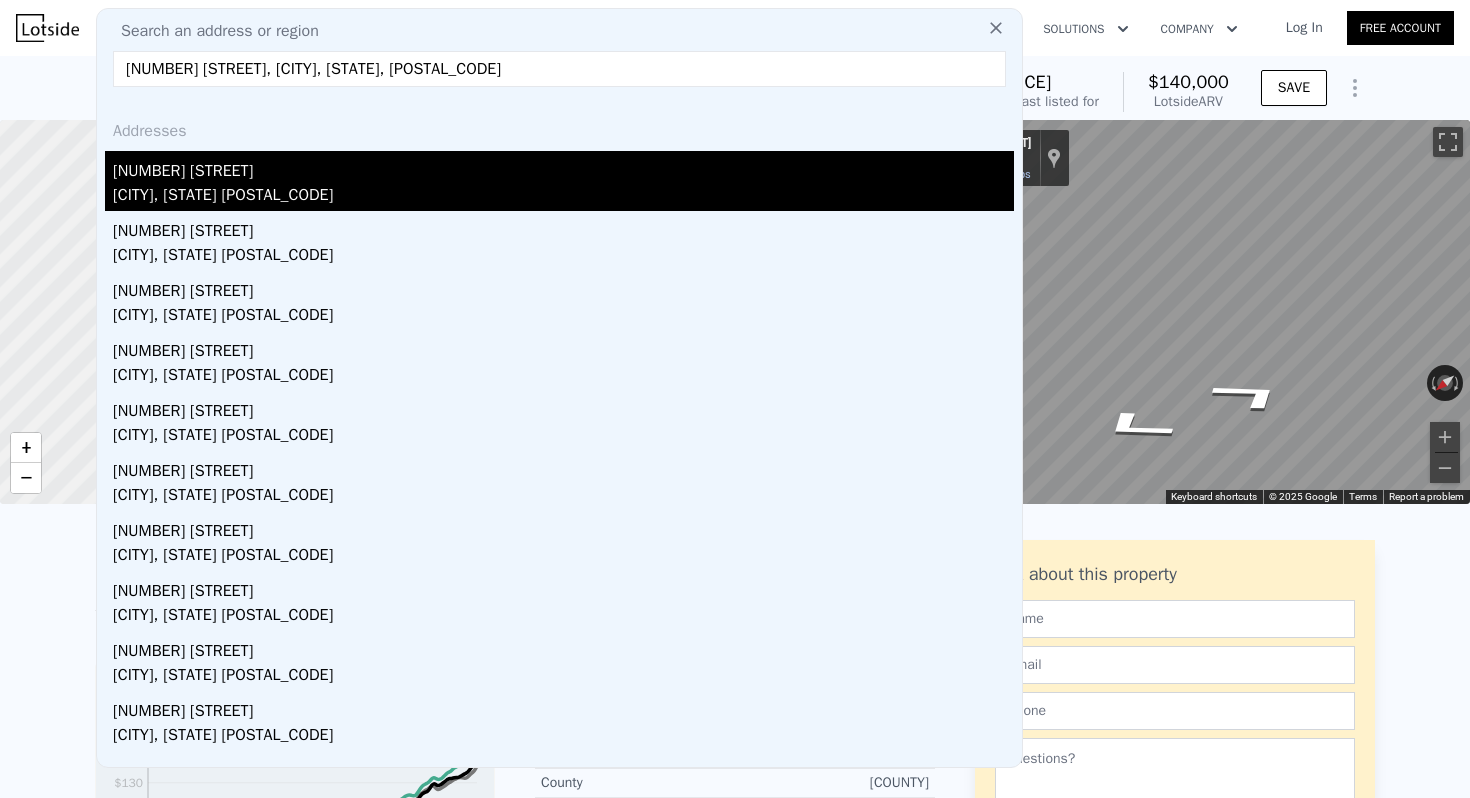 type on "[NUMBER] [STREET], [CITY], [STATE], [POSTAL_CODE]" 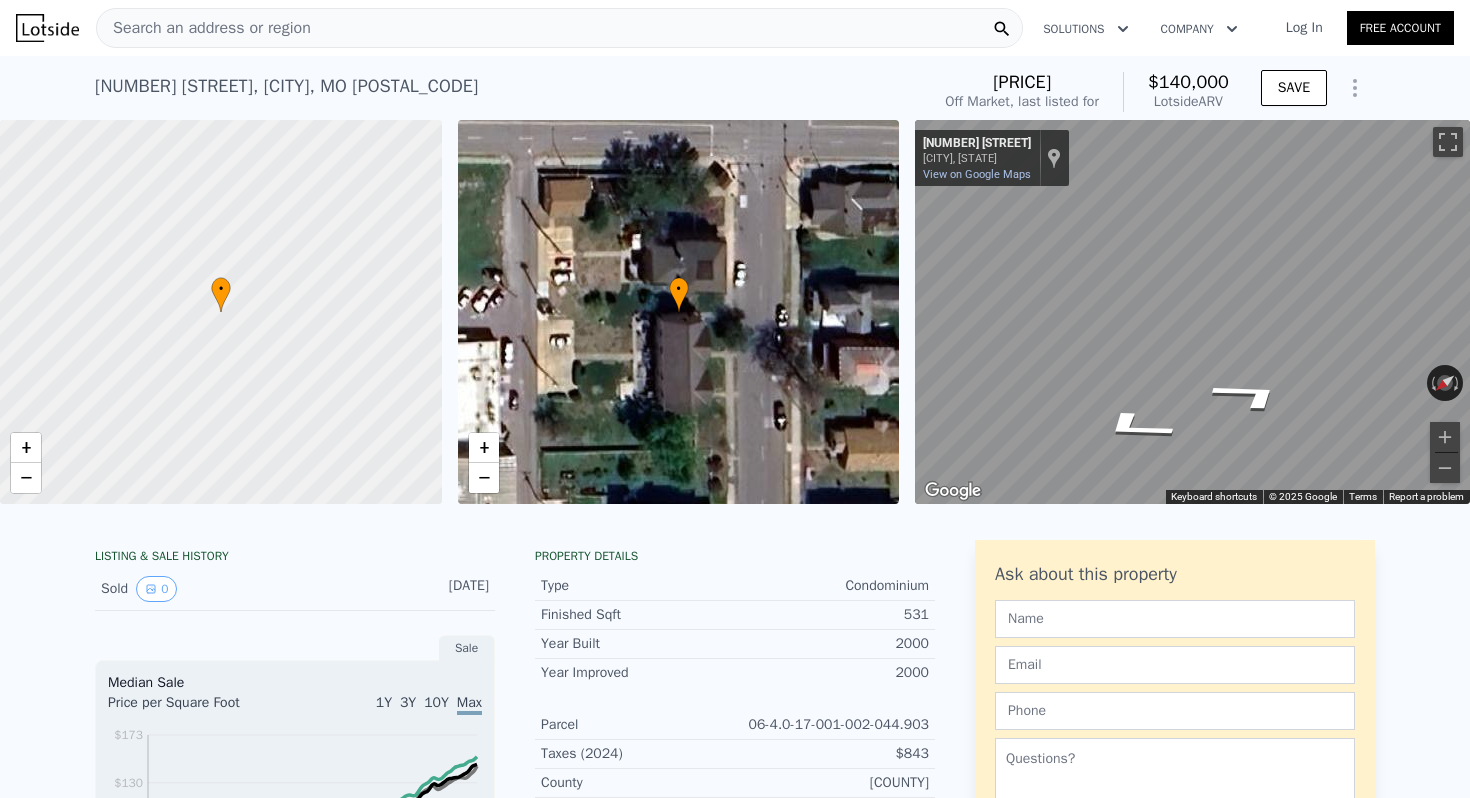 click on "Search an address or region" at bounding box center [559, 28] 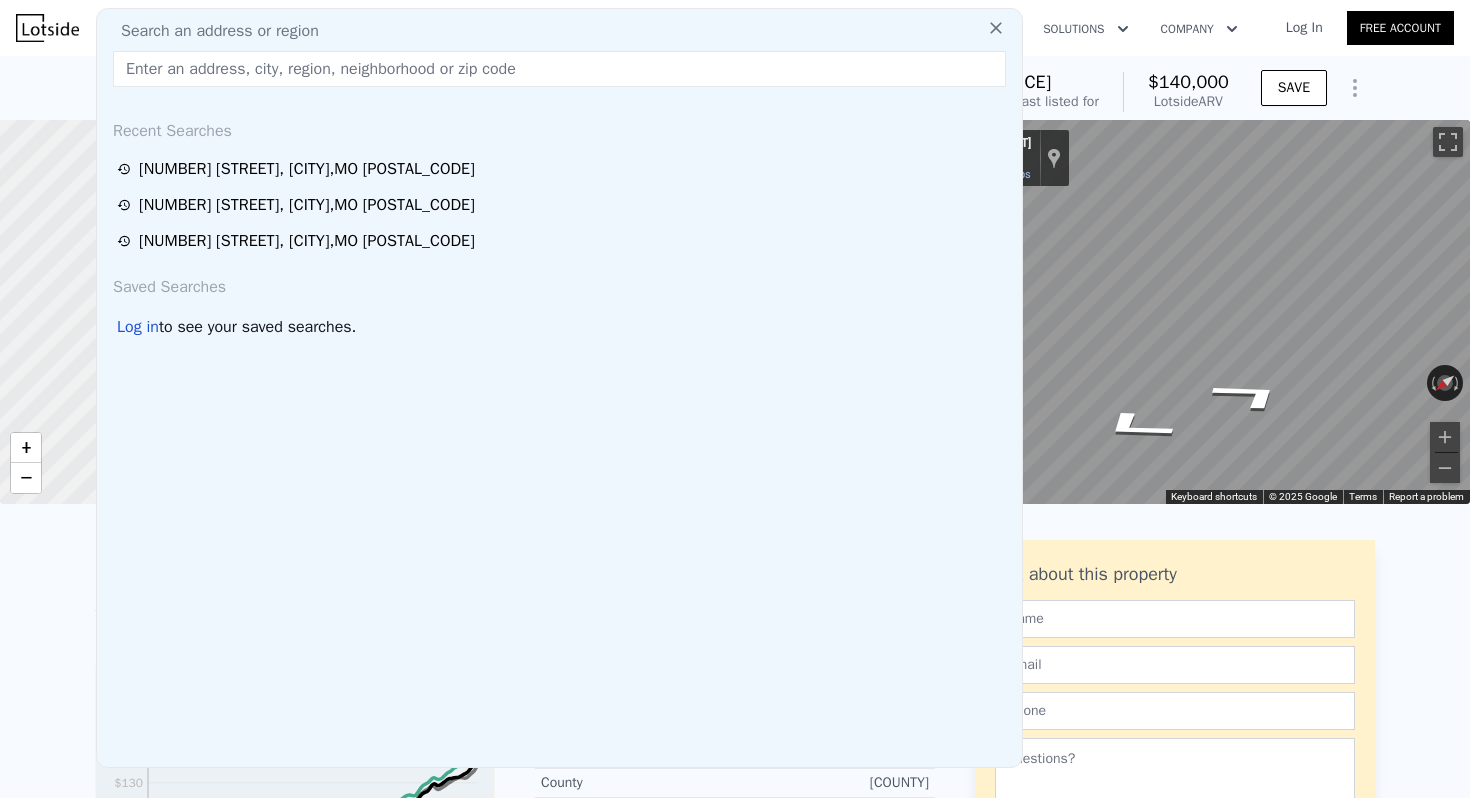 click on "Search an address or region" at bounding box center [559, 31] 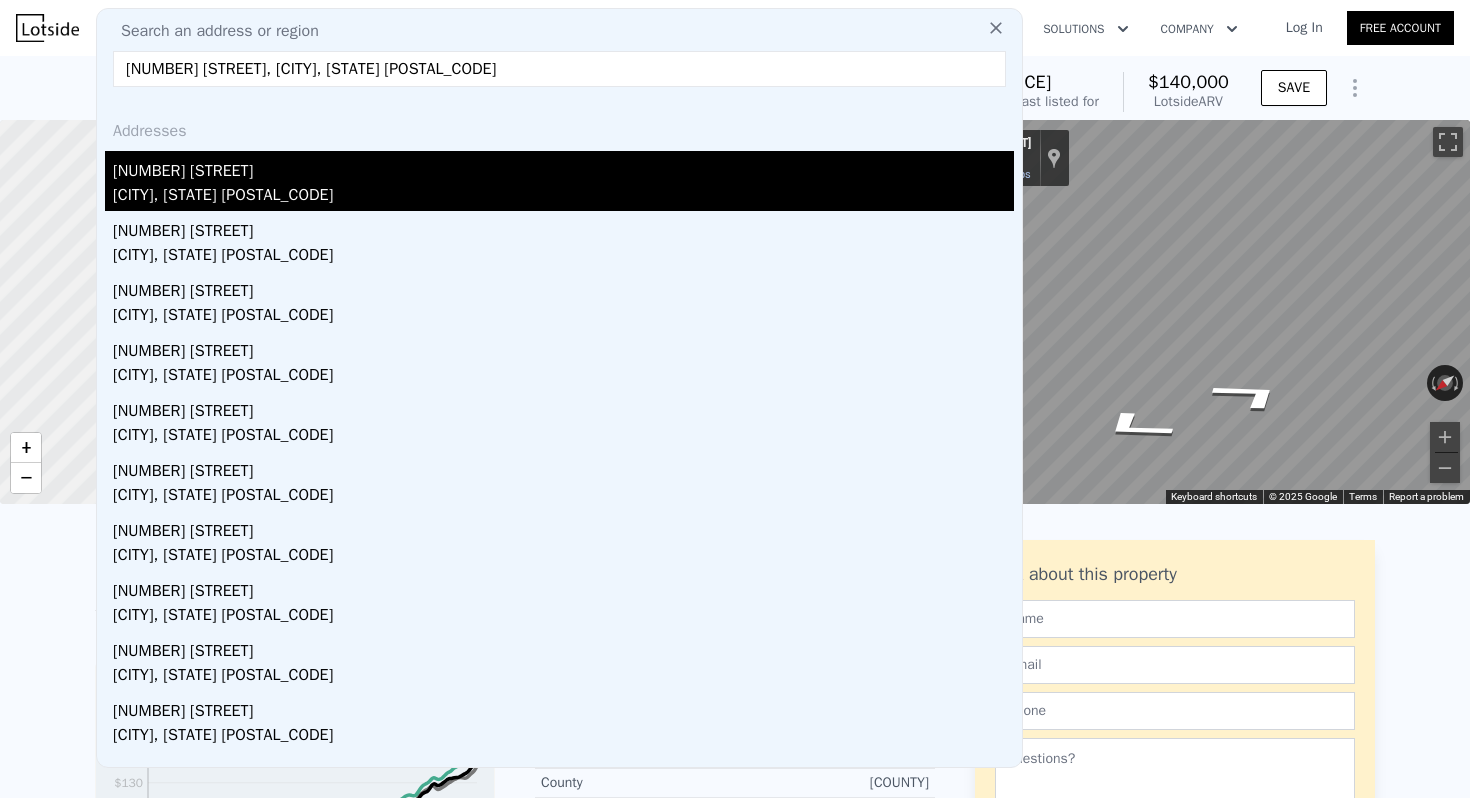 type on "[NUMBER] [STREET], [CITY], [STATE] [POSTAL_CODE]" 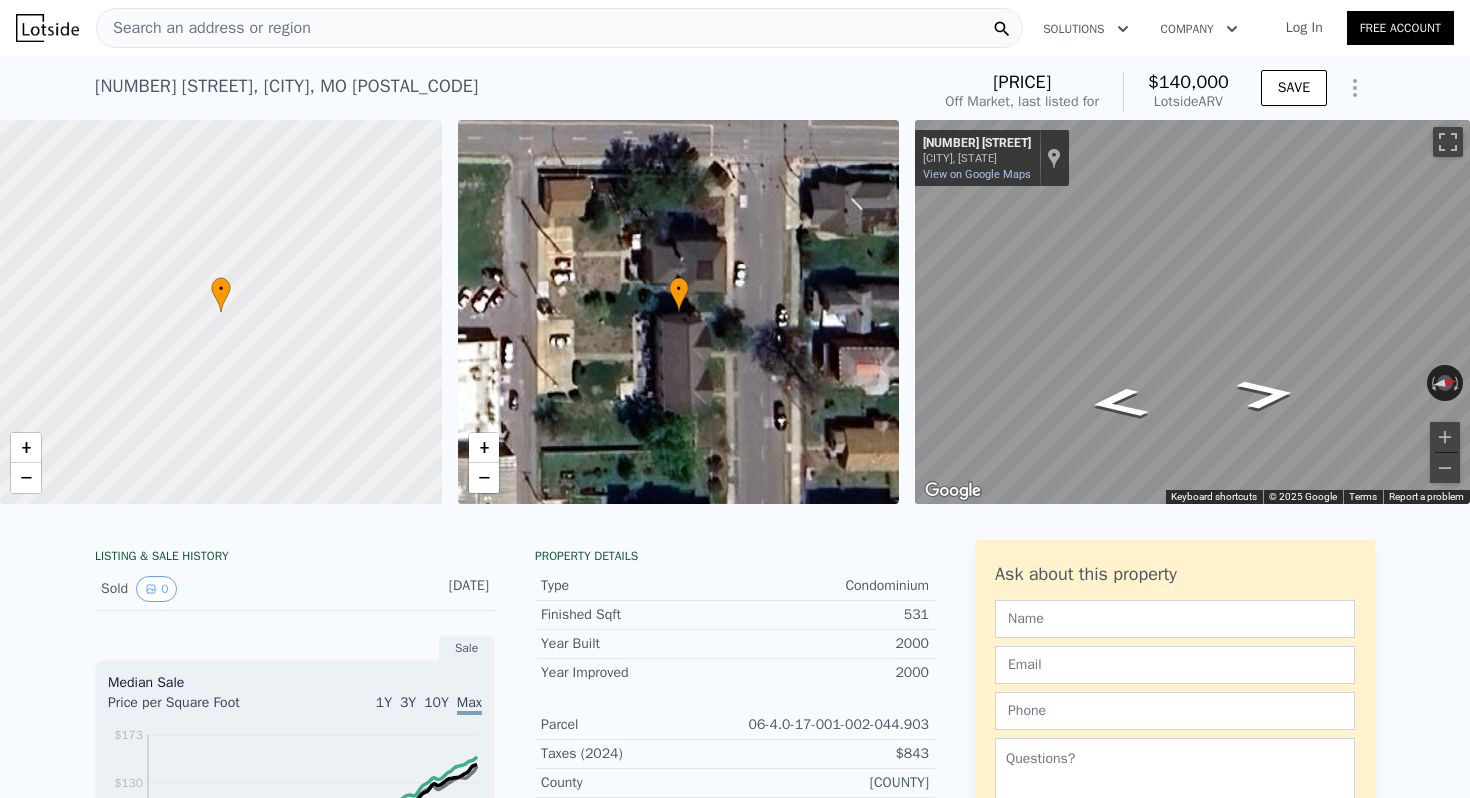 click on "Search an address or region" at bounding box center [559, 28] 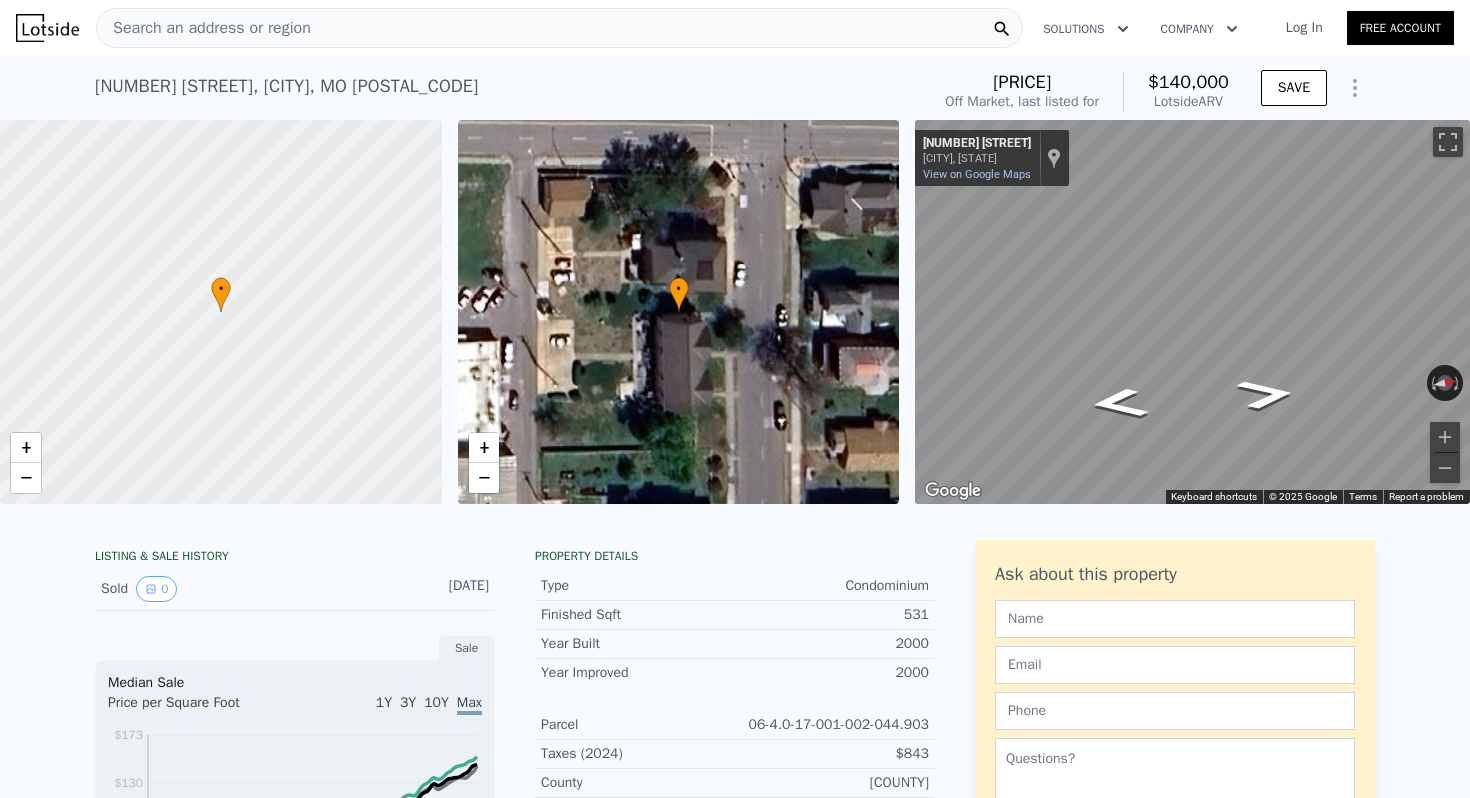 click on "Search an address or region Solutions Company Open main menu Log In Free Account" at bounding box center (735, 28) 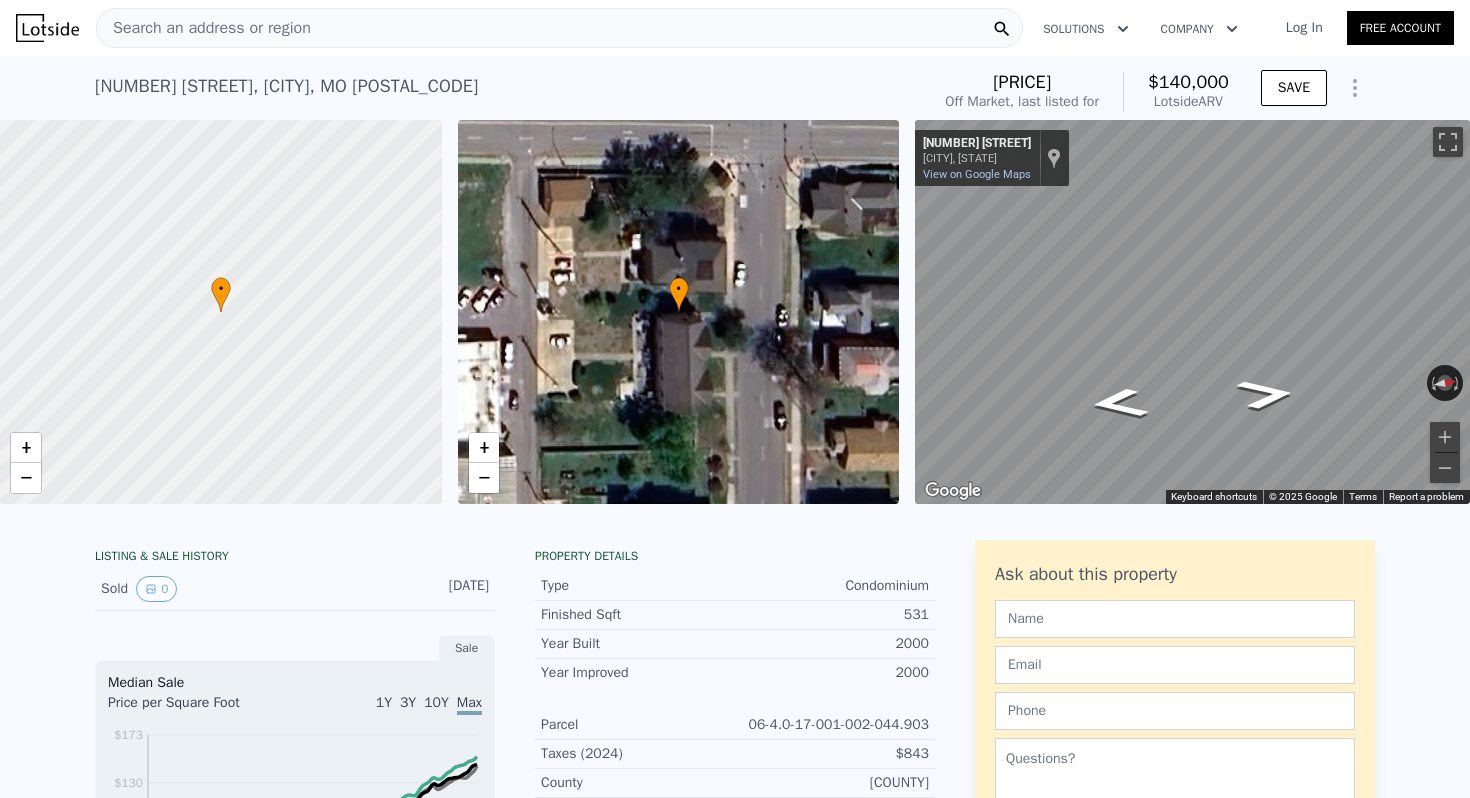 click at bounding box center [47, 28] 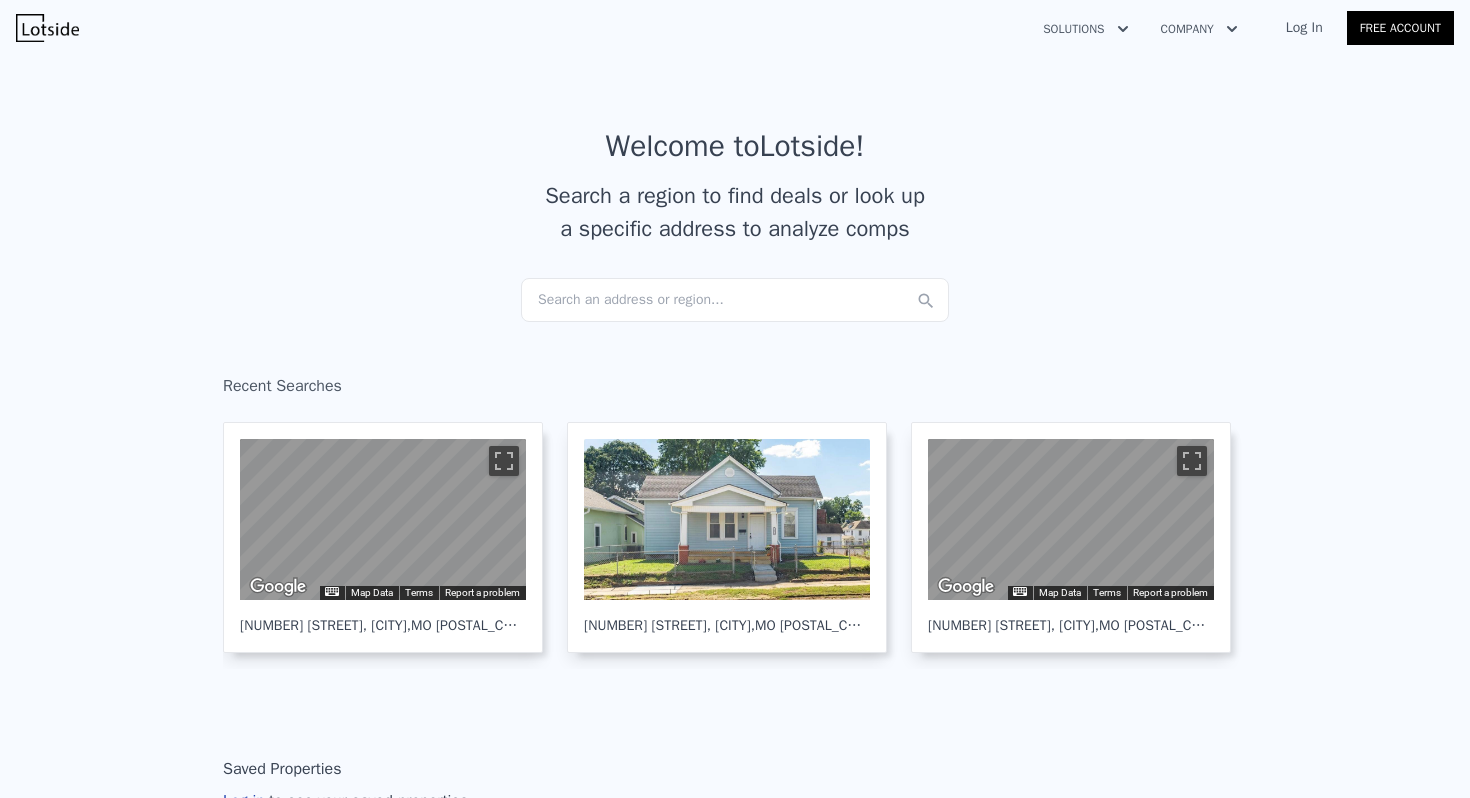 click on "Search an address or region..." at bounding box center [735, 300] 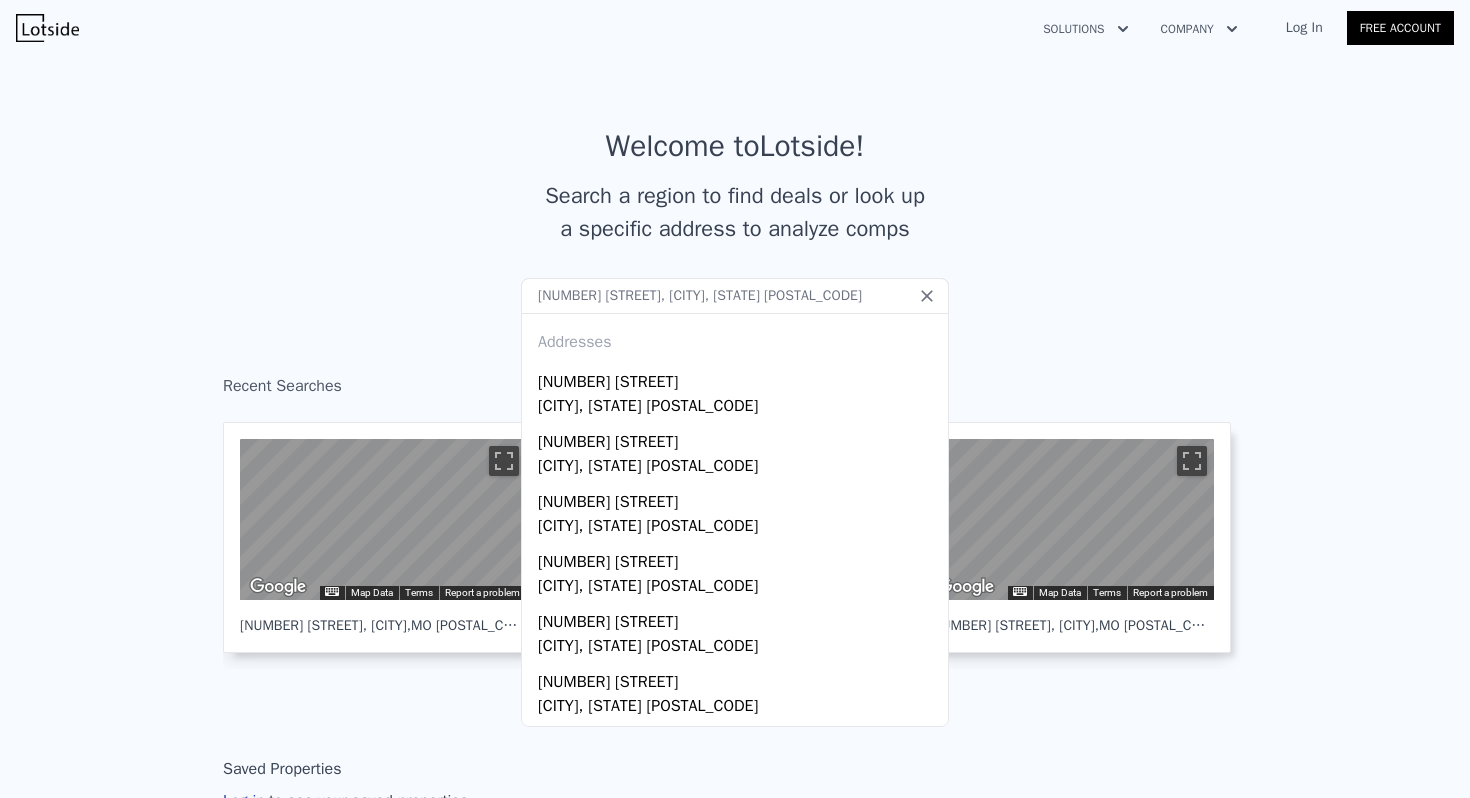 type on "[NUMBER] [STREET], [CITY], [STATE] [POSTAL_CODE]" 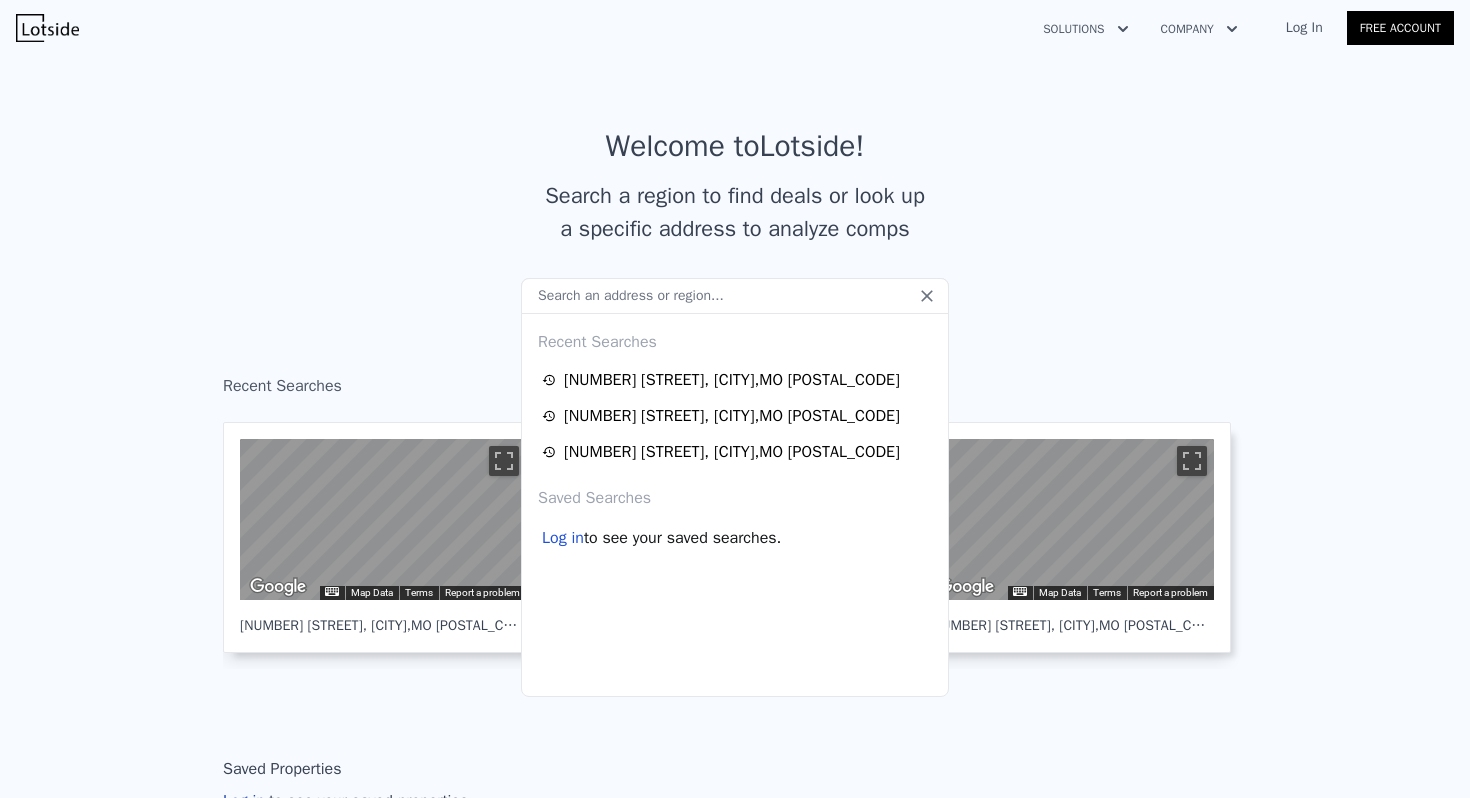 paste on "[NUMBER] [STREET]" 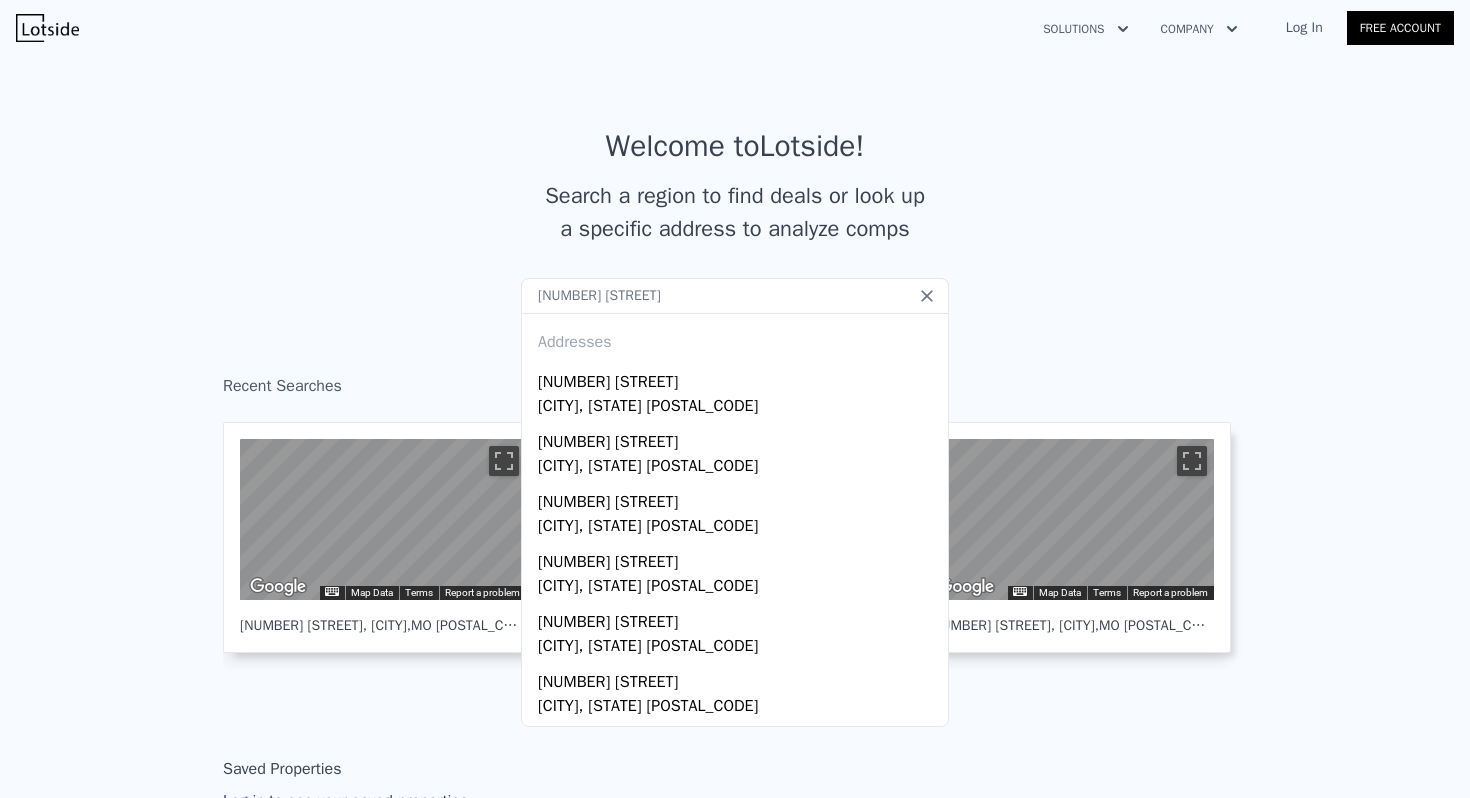type on "[NUMBER] [STREET]" 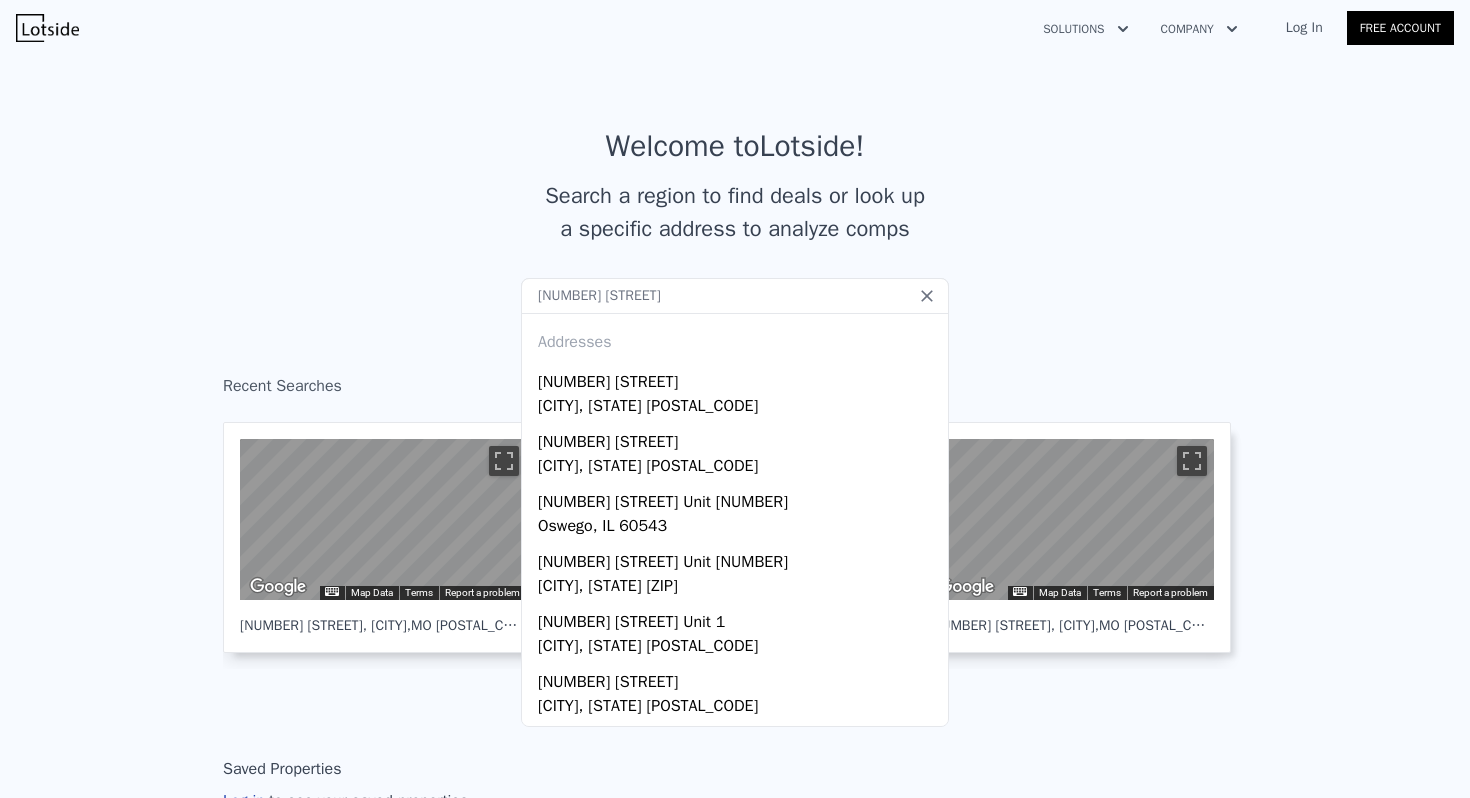 click on "Welcome to Lotside ! Search a region to find deals or look up a specific address to analyze comps Search an address or region... [NUMBER] [STREET] Addresses [NUMBER] [STREET] [CITY], [STATE] [POSTAL_CODE] [NUMBER] [STREET] [CITY], [STATE] [POSTAL_CODE] [NUMBER] [STREET] Unit [NUMBER] [CITY], [STATE] [POSTAL_CODE] [NUMBER] [STREET] Unit [NUMBER] [CITY], [STATE] [POSTAL_CODE] [NUMBER] [STREET] [CITY], [STATE] [POSTAL_CODE] [NUMBER] [STREET] [CITY], [STATE] [POSTAL_CODE] [NUMBER] [STREET] [CITY], [STATE] [POSTAL_CODE] [NUMBER] [STREET] [CITY], [STATE] [POSTAL_CODE]" at bounding box center [735, 203] 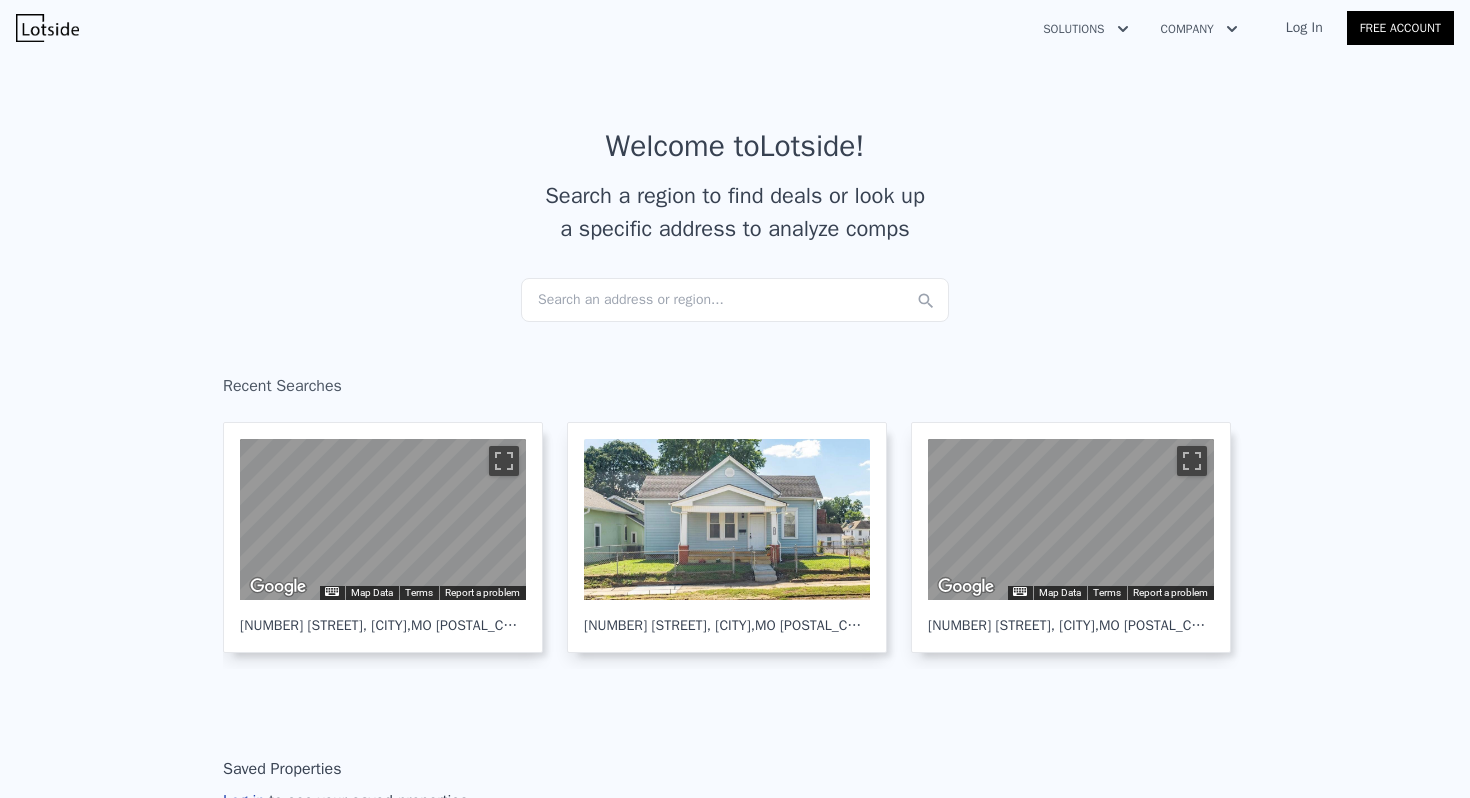 click on "Search an address or region..." at bounding box center (735, 300) 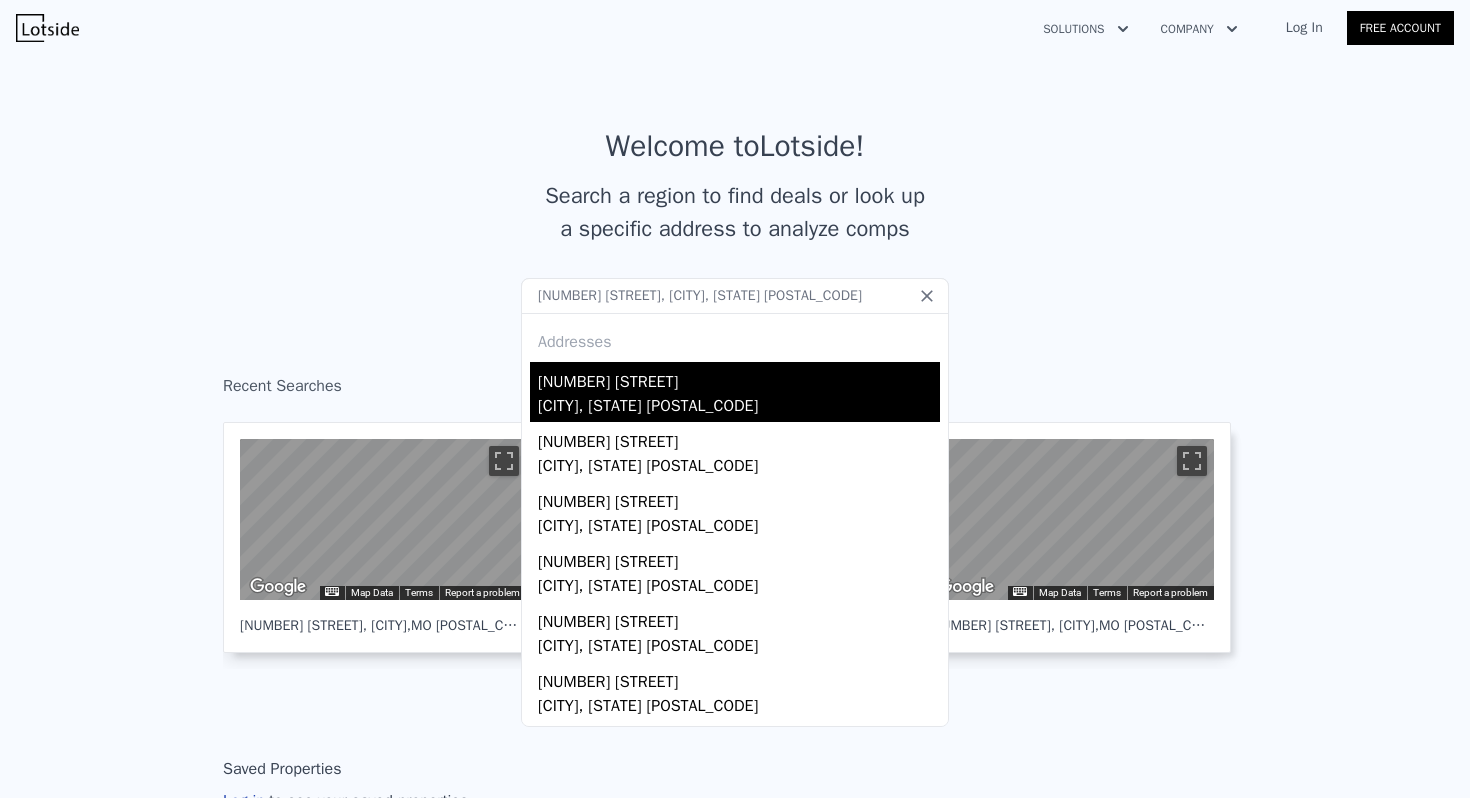 type on "[NUMBER] [STREET], [CITY], [STATE] [POSTAL_CODE]" 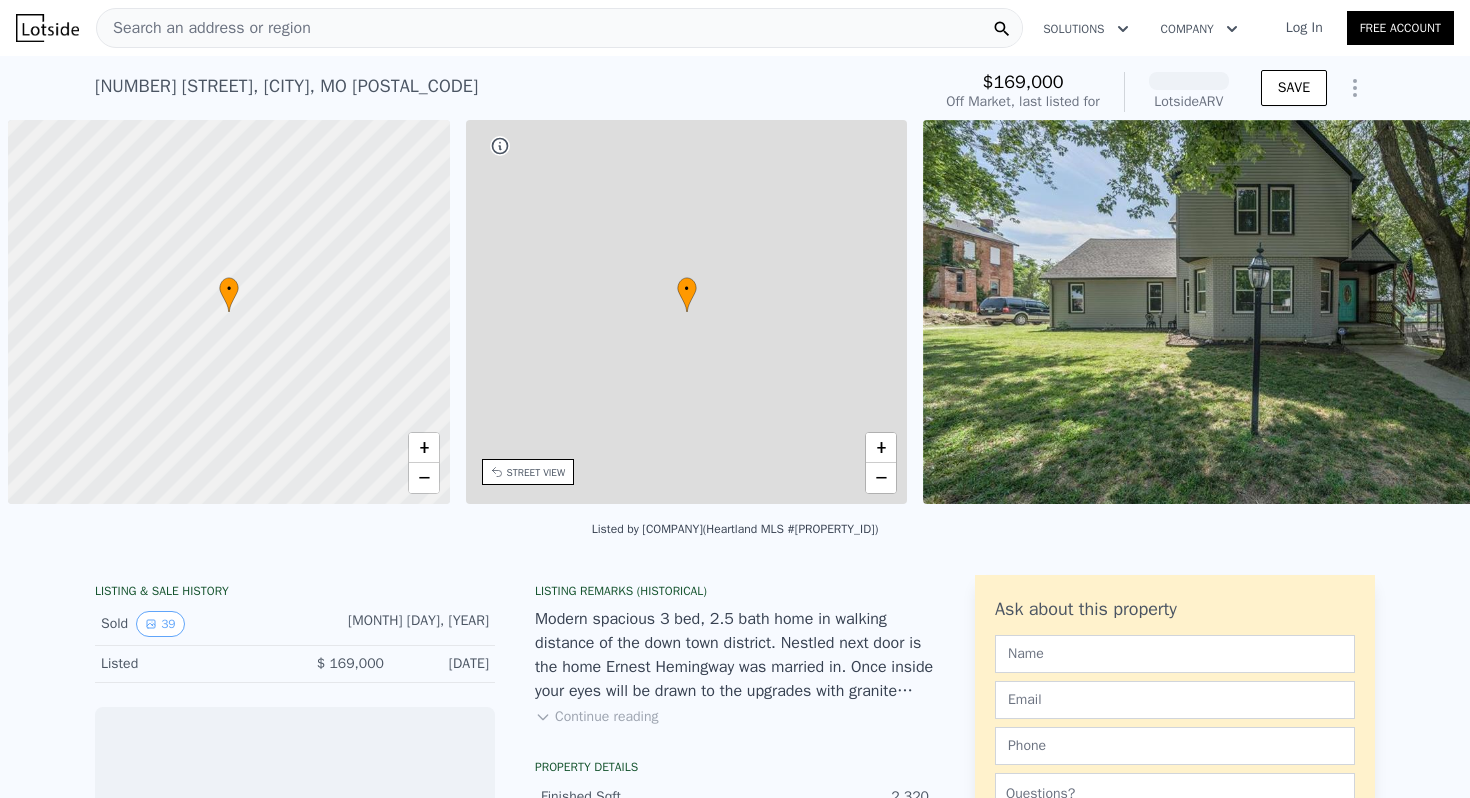 scroll, scrollTop: 0, scrollLeft: 8, axis: horizontal 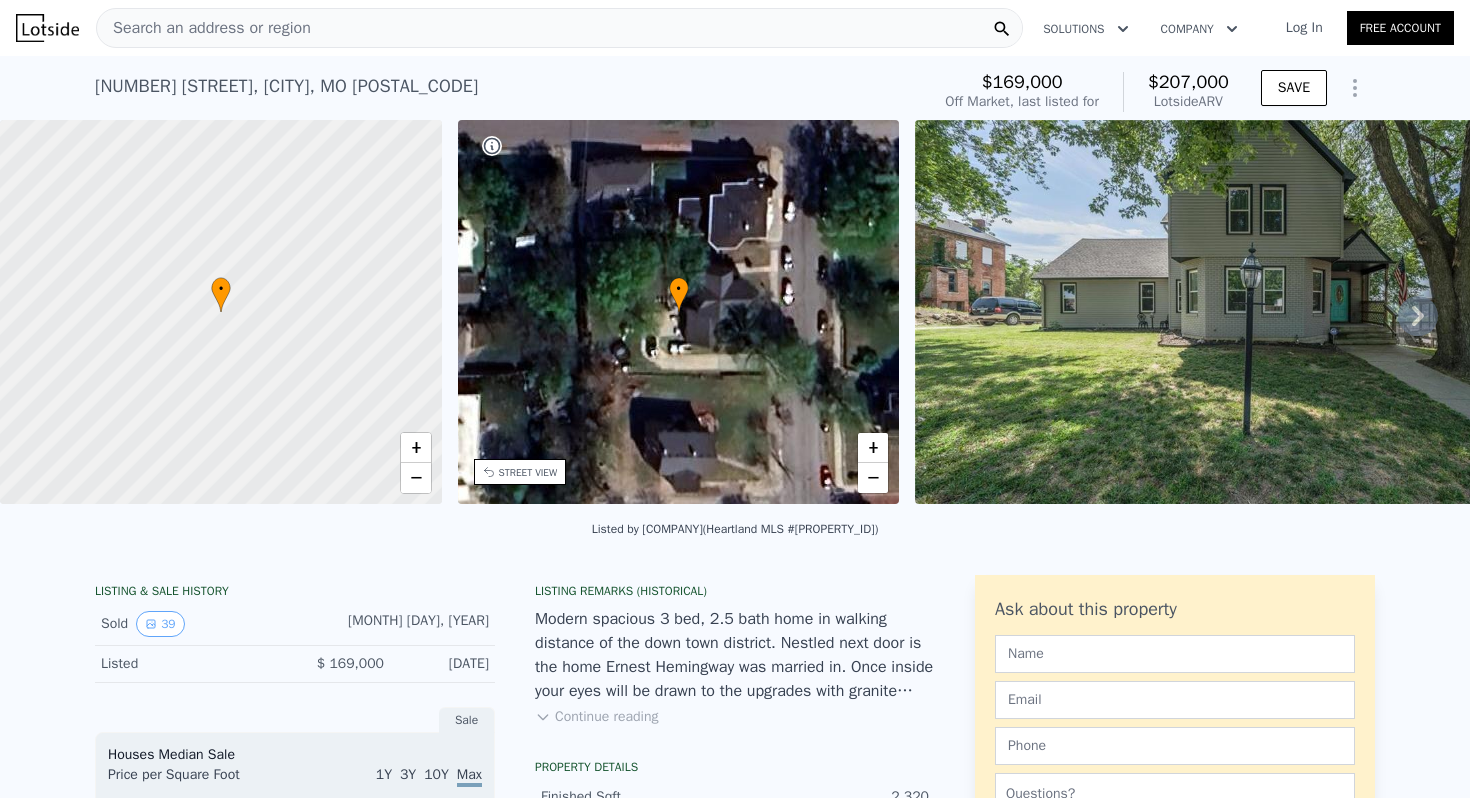 click at bounding box center [1257, 312] 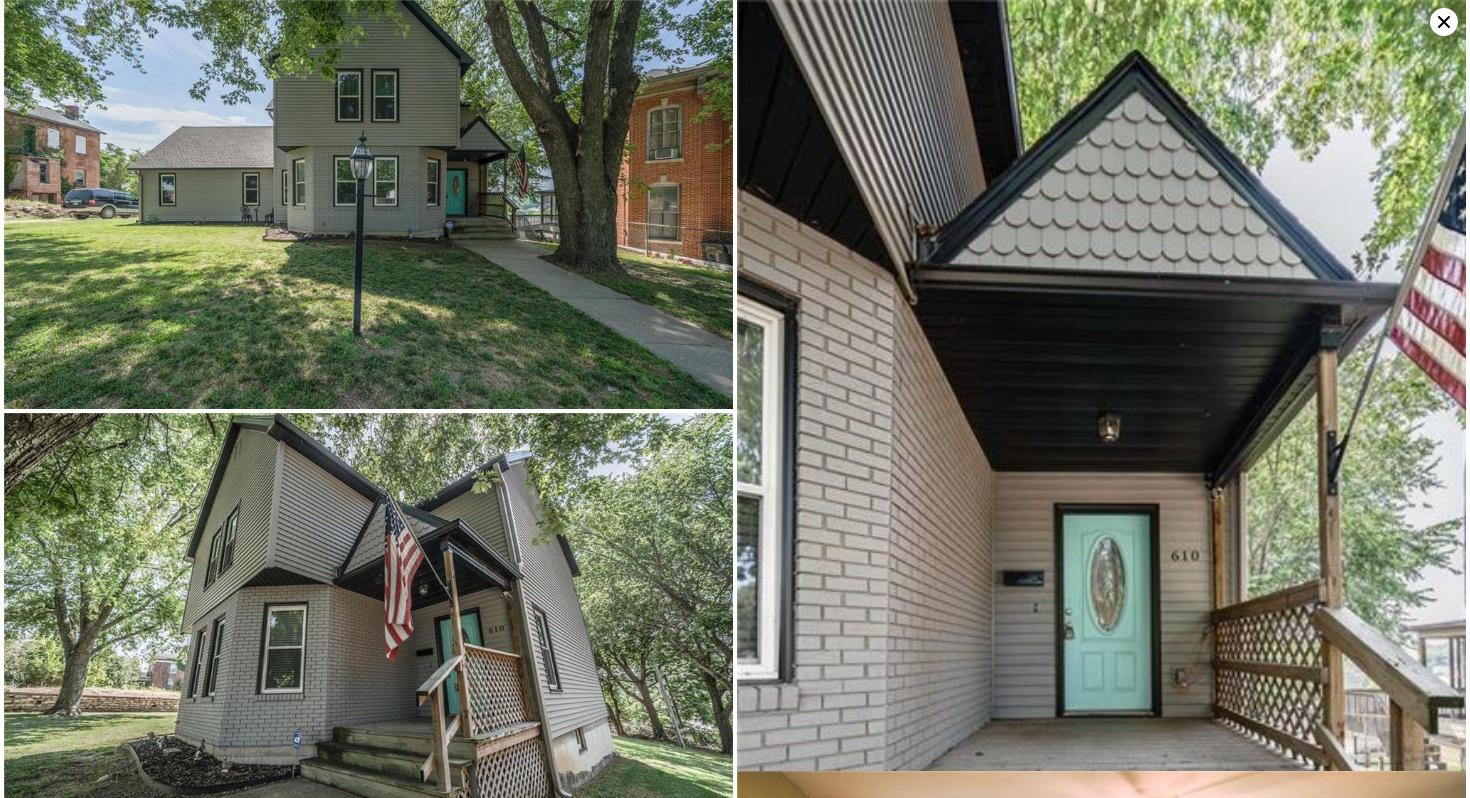 click 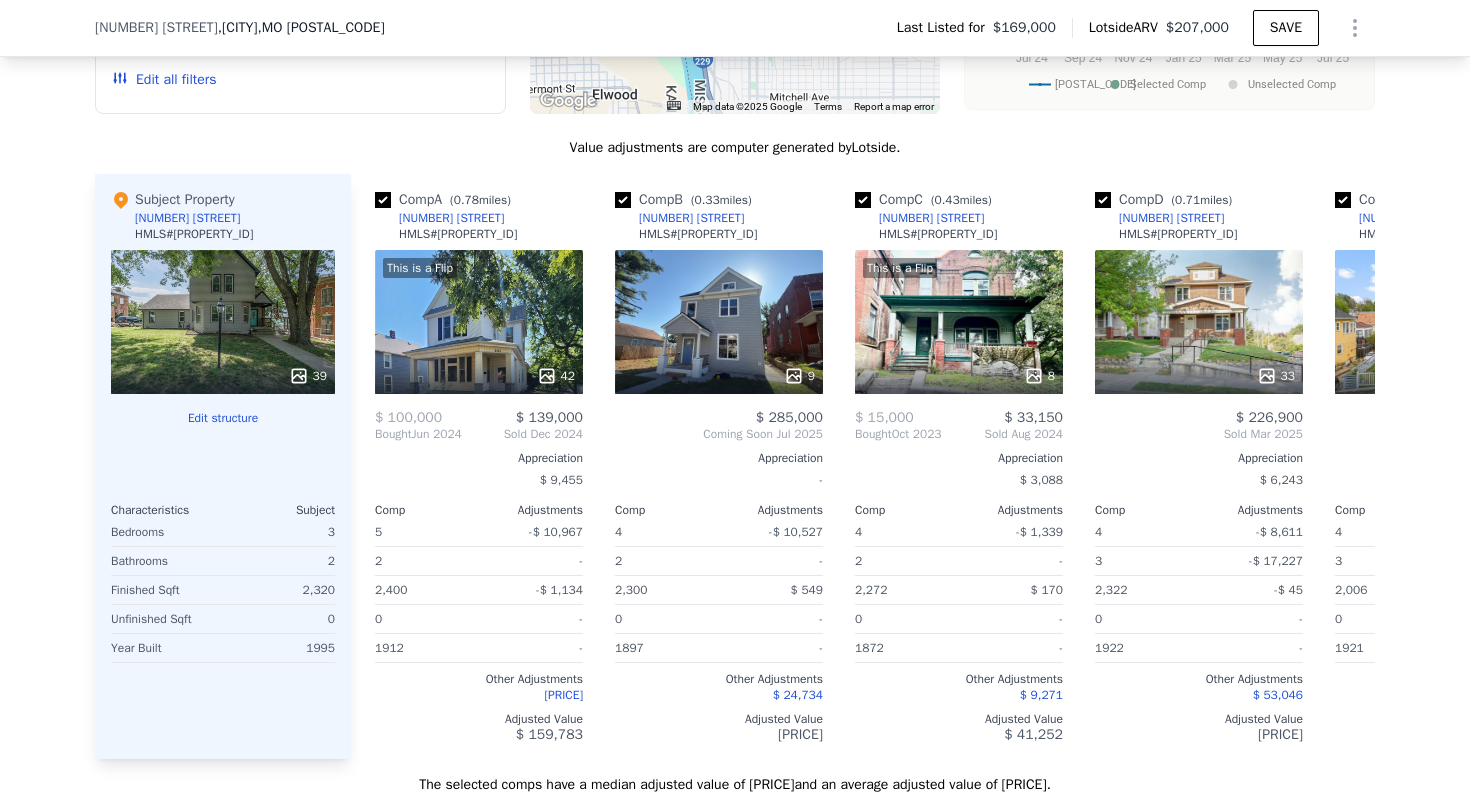 scroll, scrollTop: 1710, scrollLeft: 0, axis: vertical 